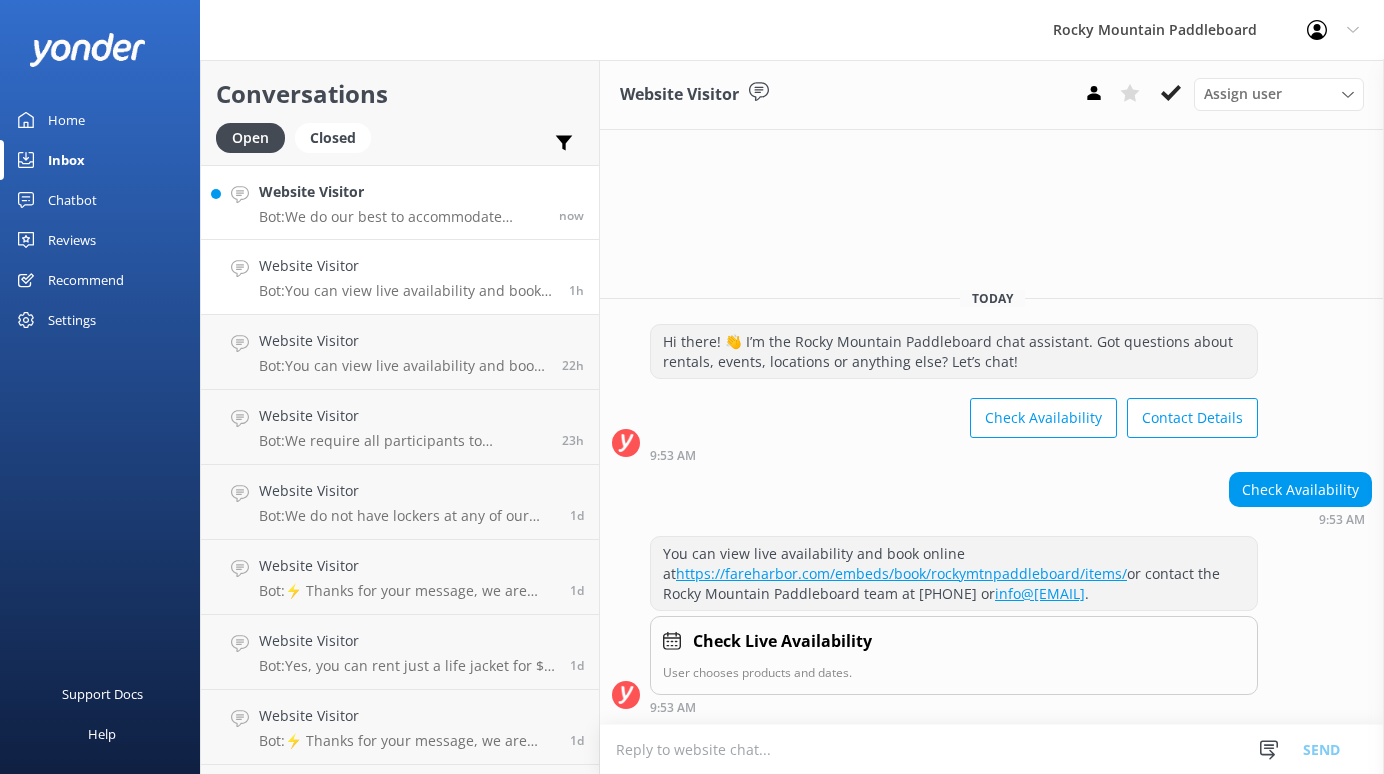 scroll, scrollTop: 0, scrollLeft: 0, axis: both 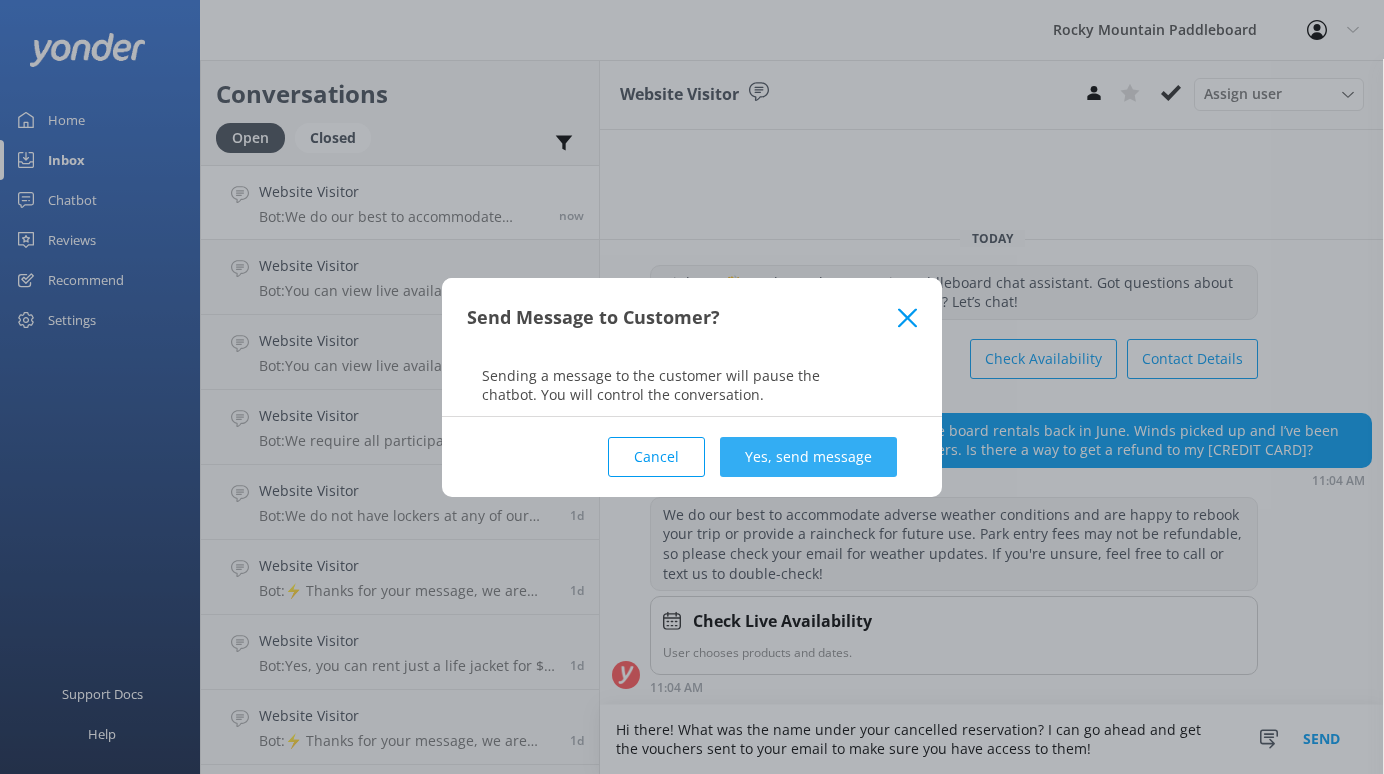 type on "Hi there! What was the name under your cancelled reservation? I can go ahead and get the vouchers sent to your email to make sure you have access to them!" 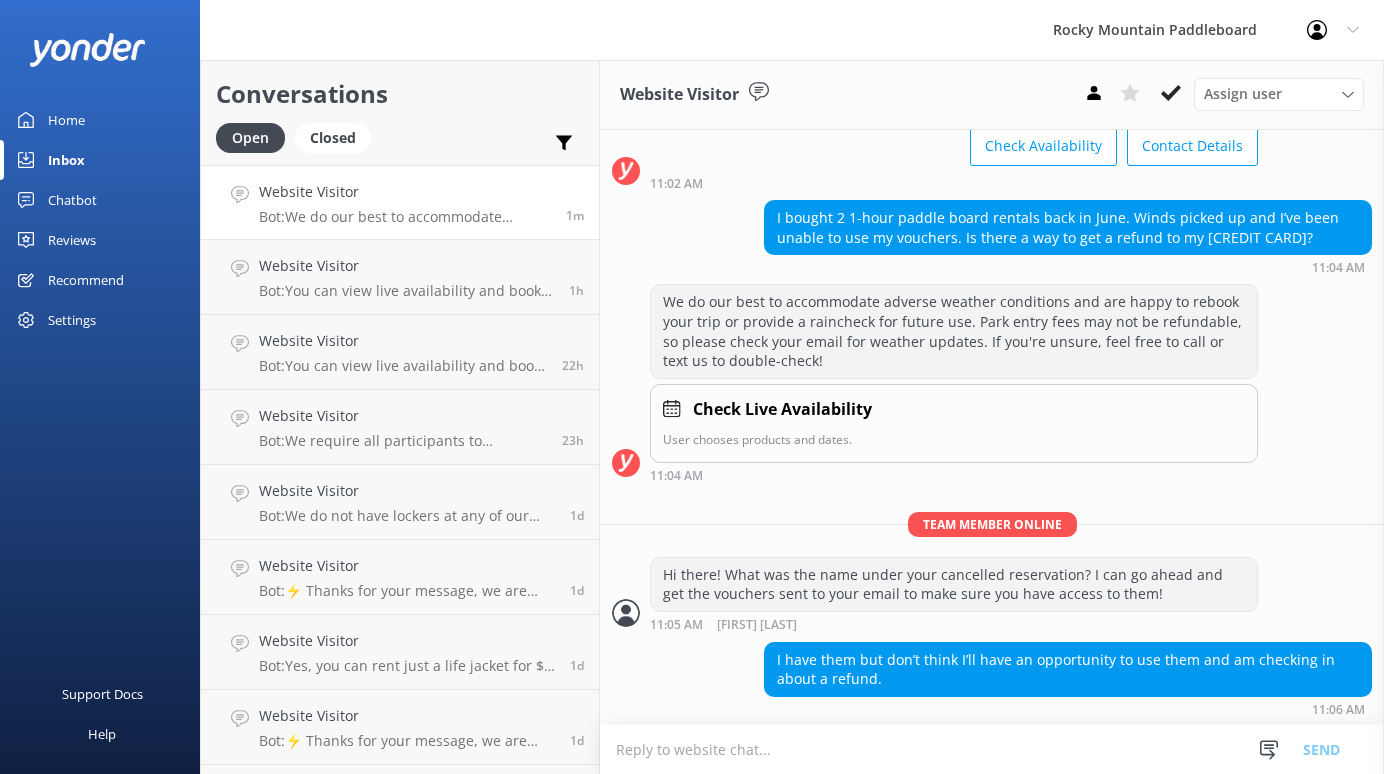 scroll, scrollTop: 131, scrollLeft: 0, axis: vertical 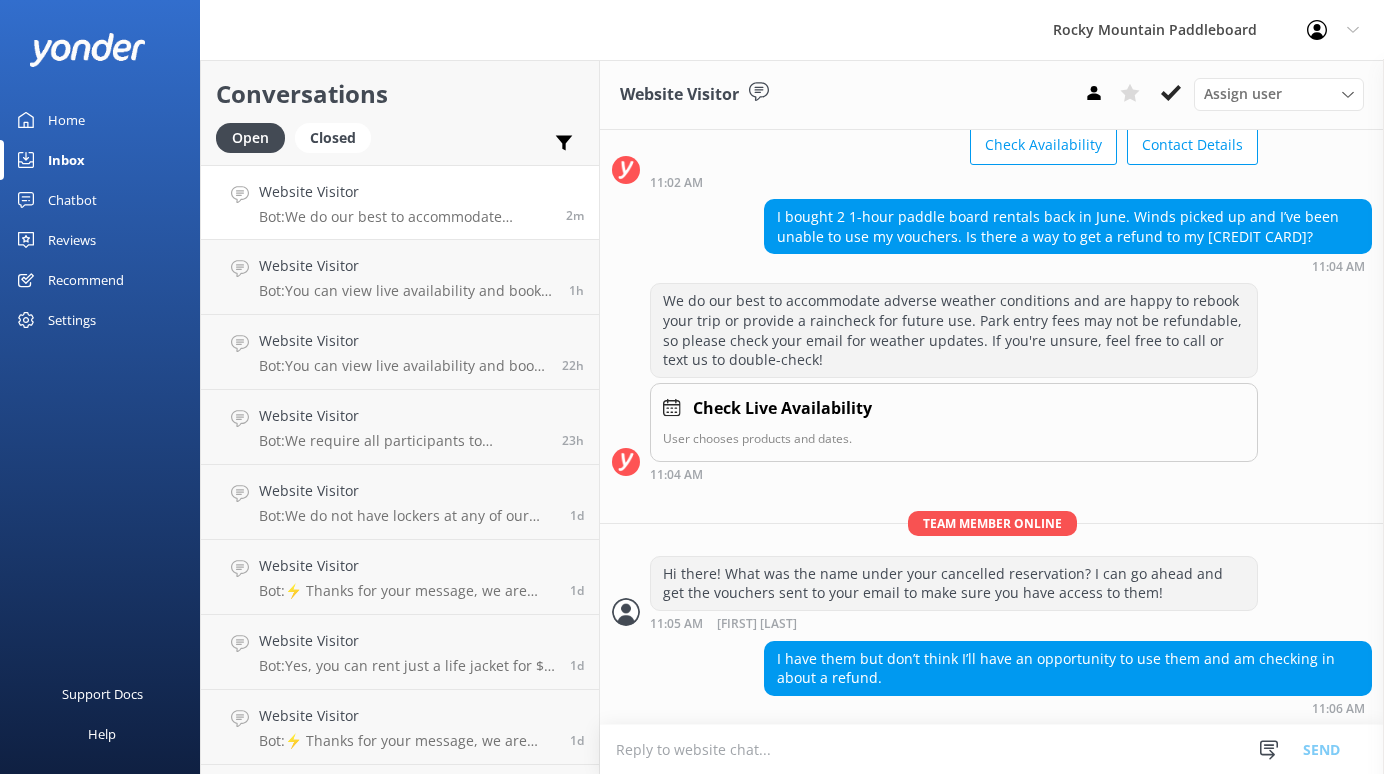 click at bounding box center (992, 749) 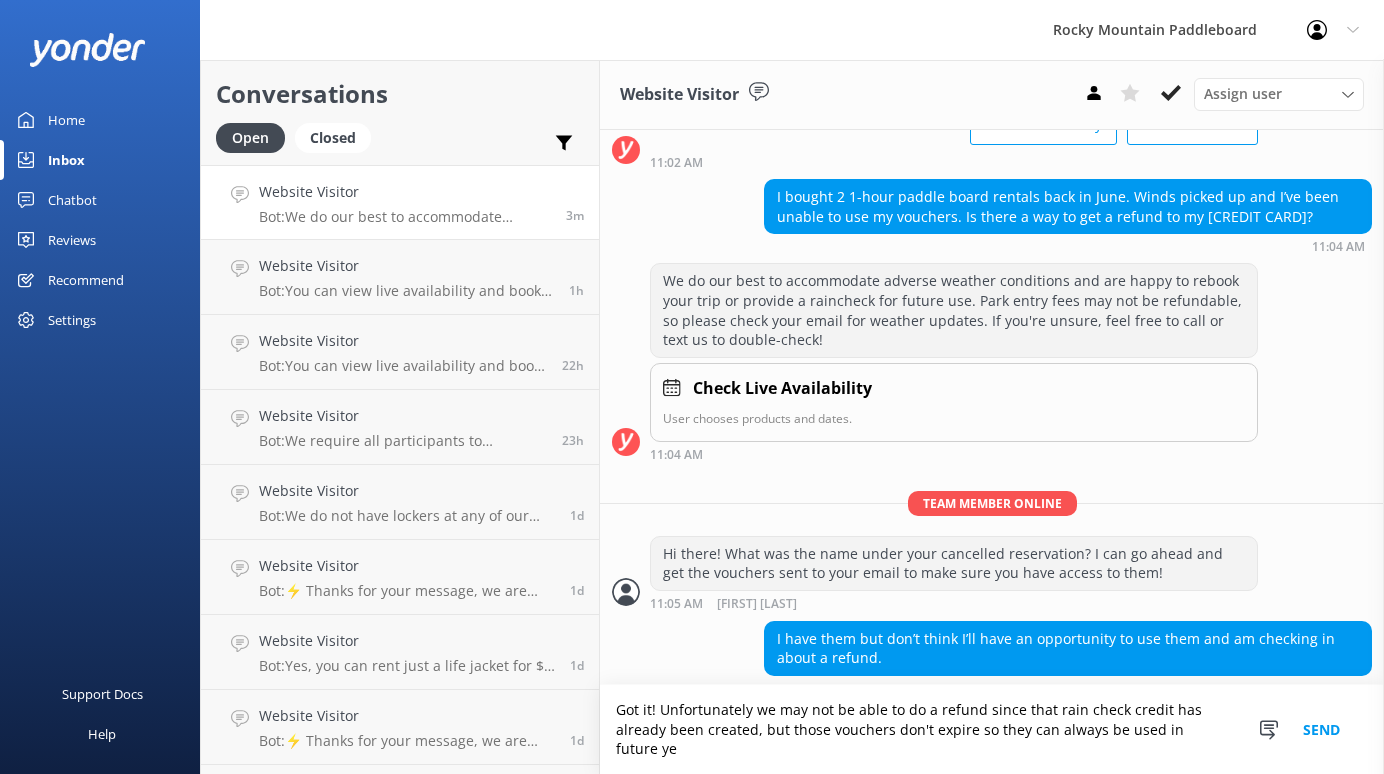 scroll, scrollTop: 171, scrollLeft: 0, axis: vertical 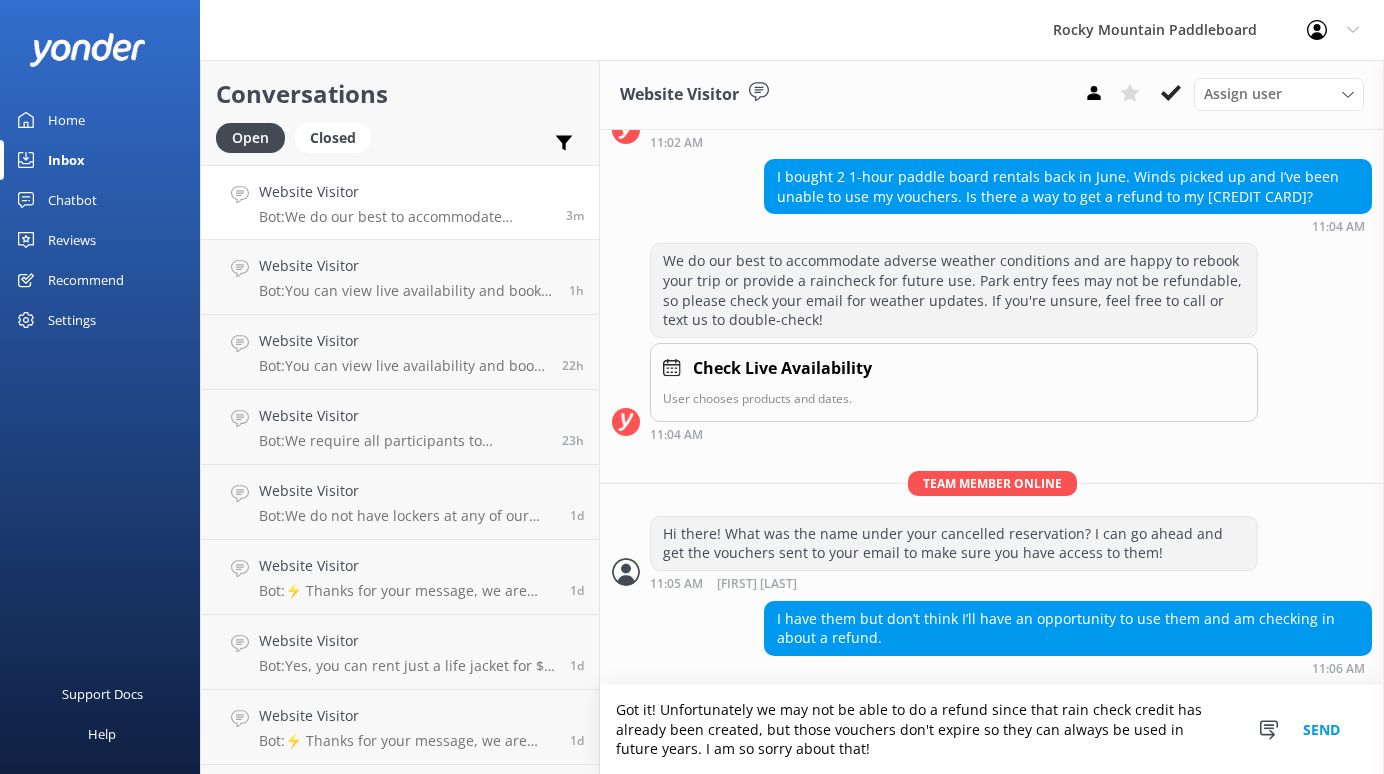type on "Got it! Unfortunately we may not be able to do a refund since that rain check credit has already been created, but those vouchers don't expire so they can always be used in future years. I am so sorry about that!" 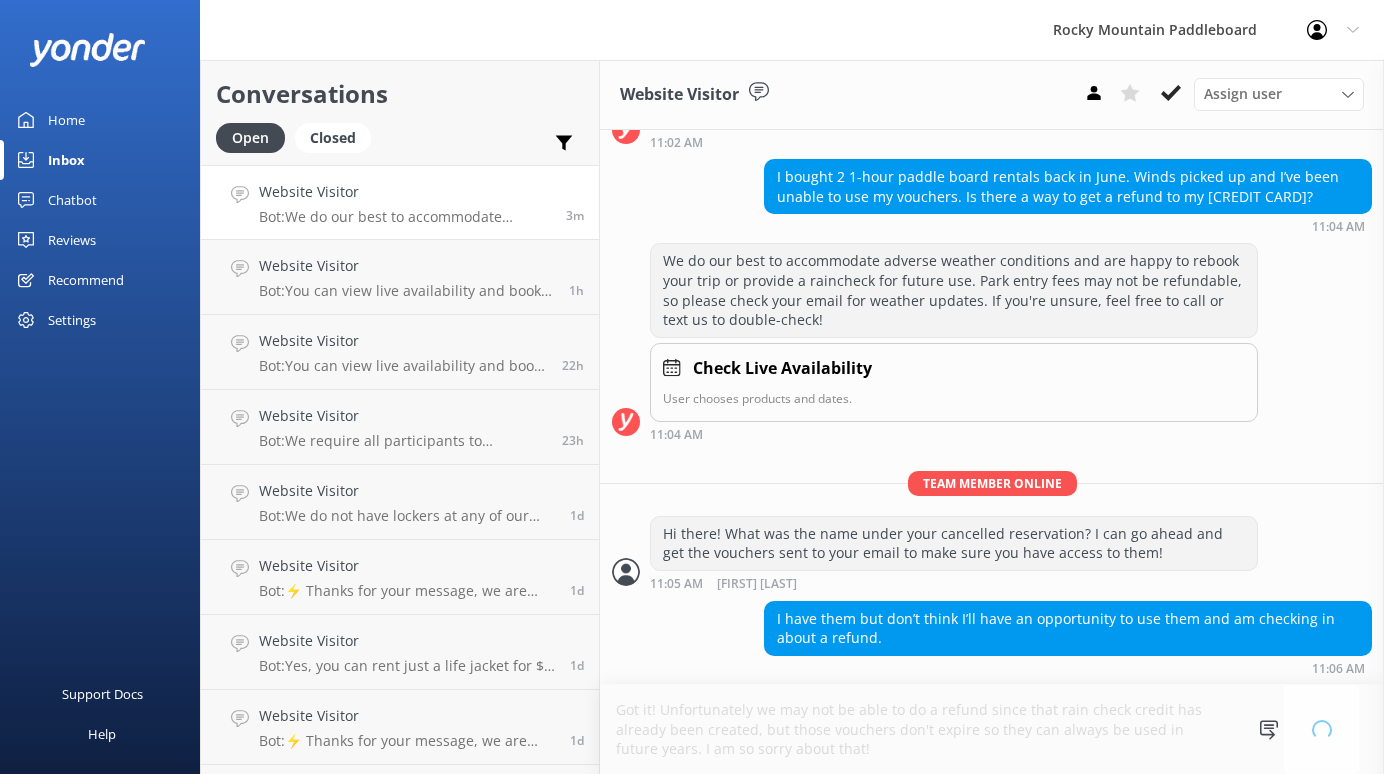 type 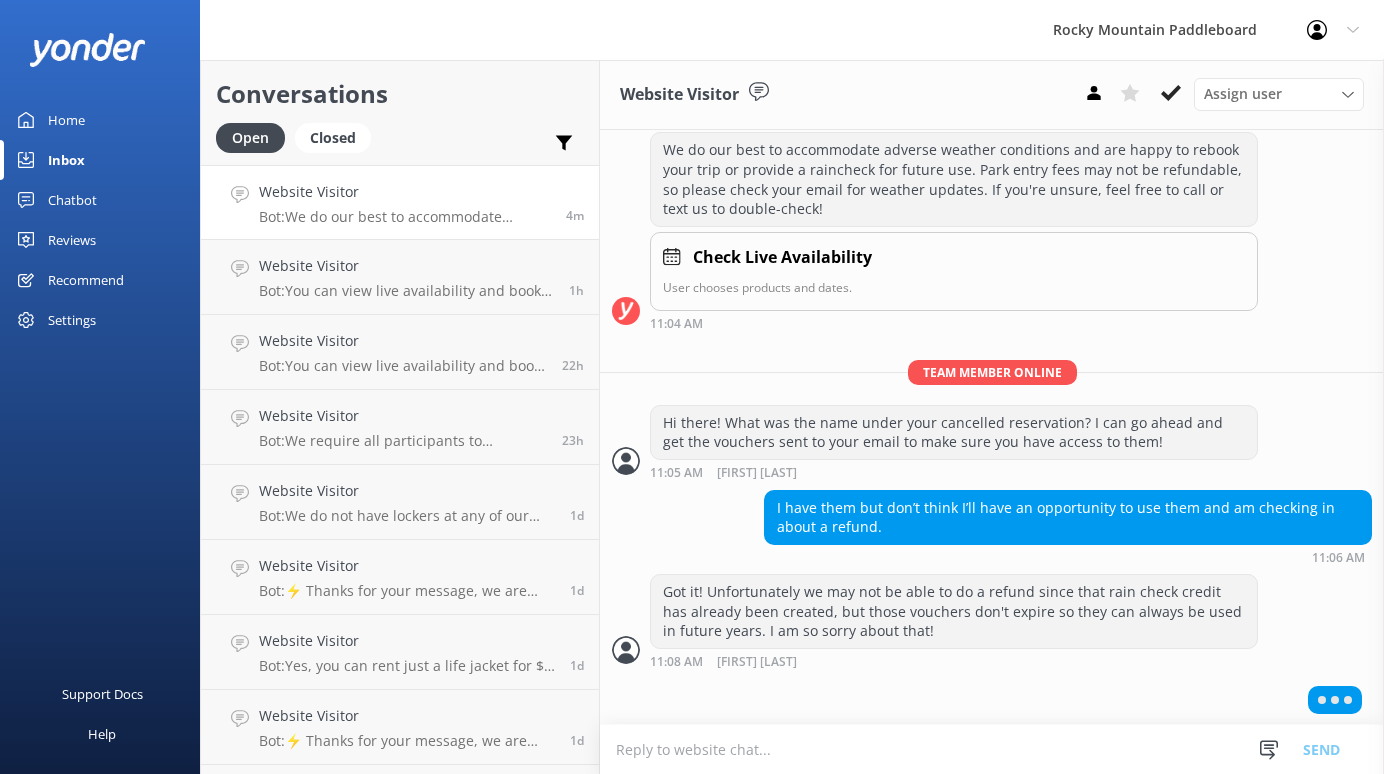 scroll, scrollTop: 282, scrollLeft: 0, axis: vertical 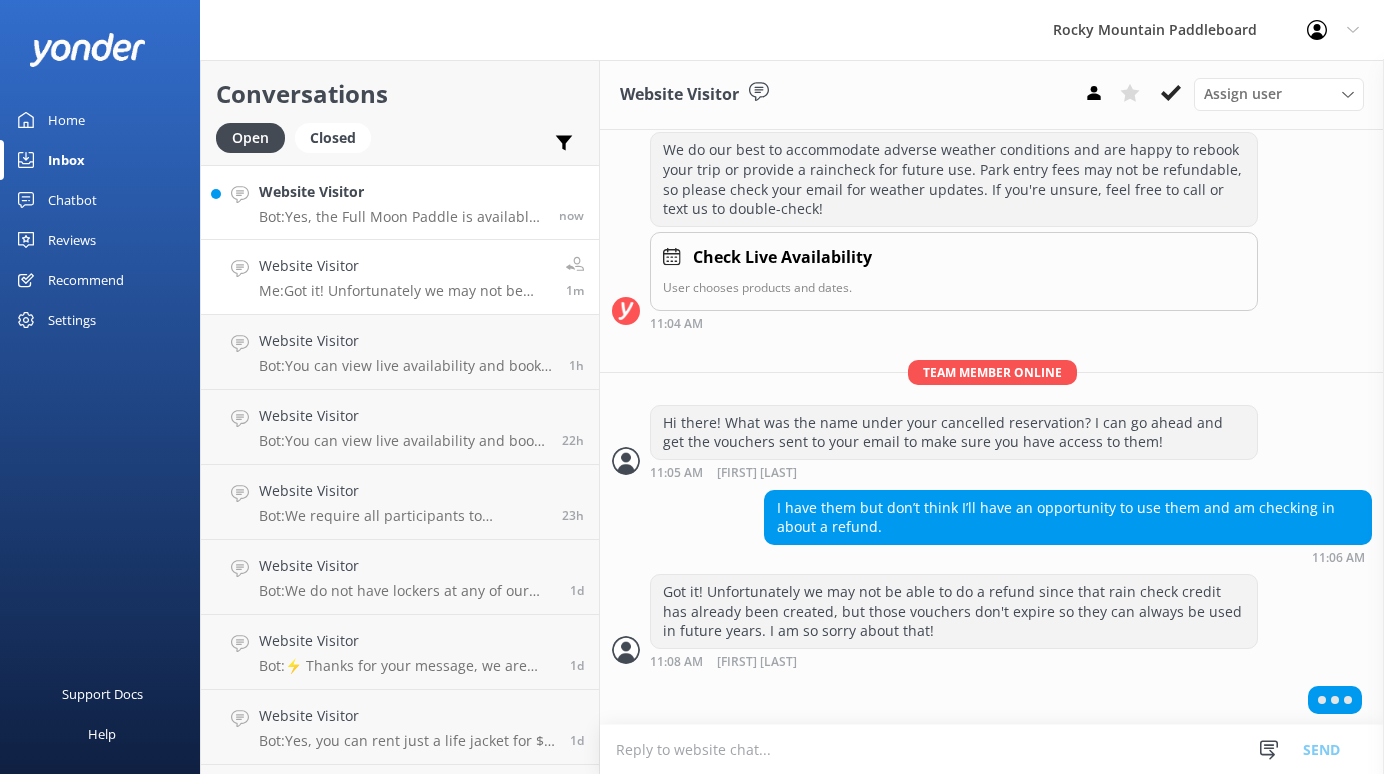 click on "Bot: Yes, the Full Moon Paddle is available at Boulder Reservoir. You can view availability and book online at https://fareharbor.com/embeds/book/rockymtnpaddleboard/items/?flow=892207/." at bounding box center [401, 217] 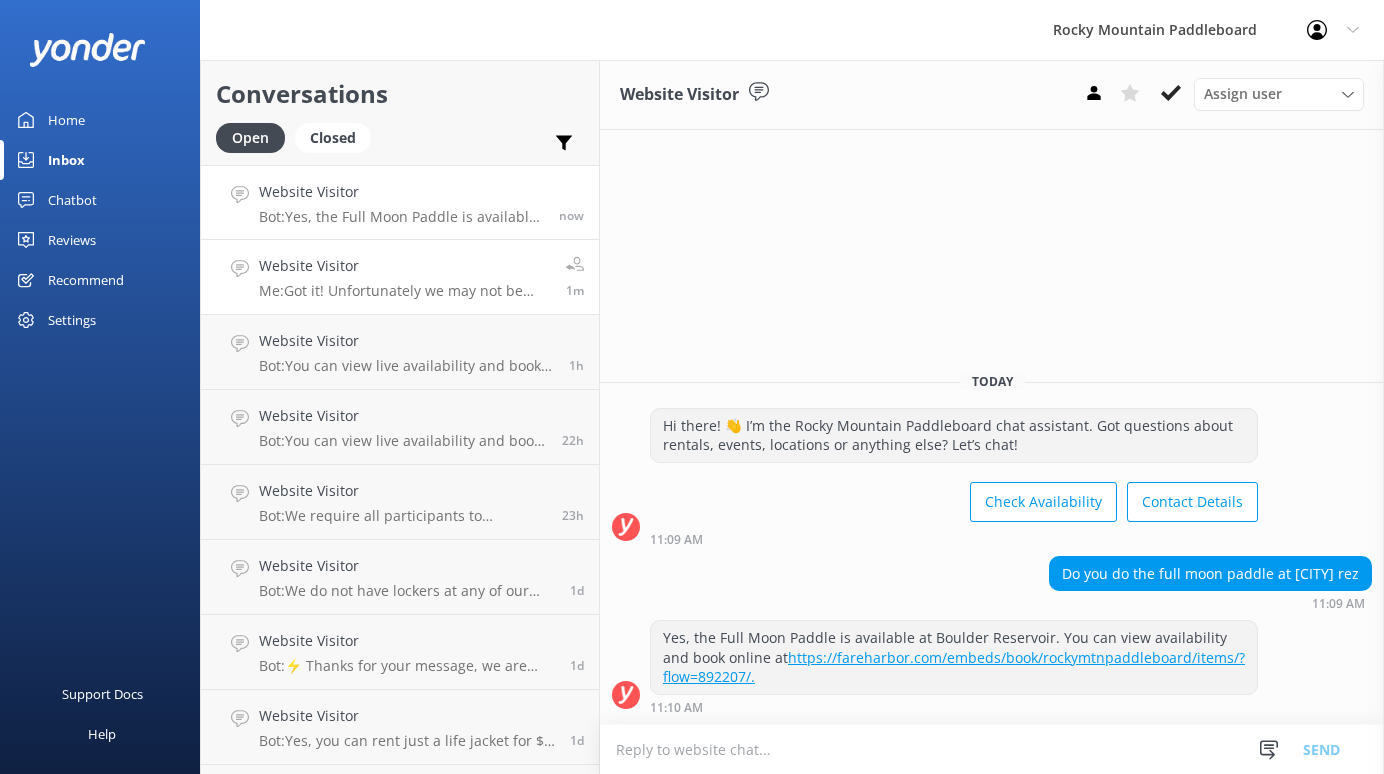 click on "Website Visitor" at bounding box center (405, 266) 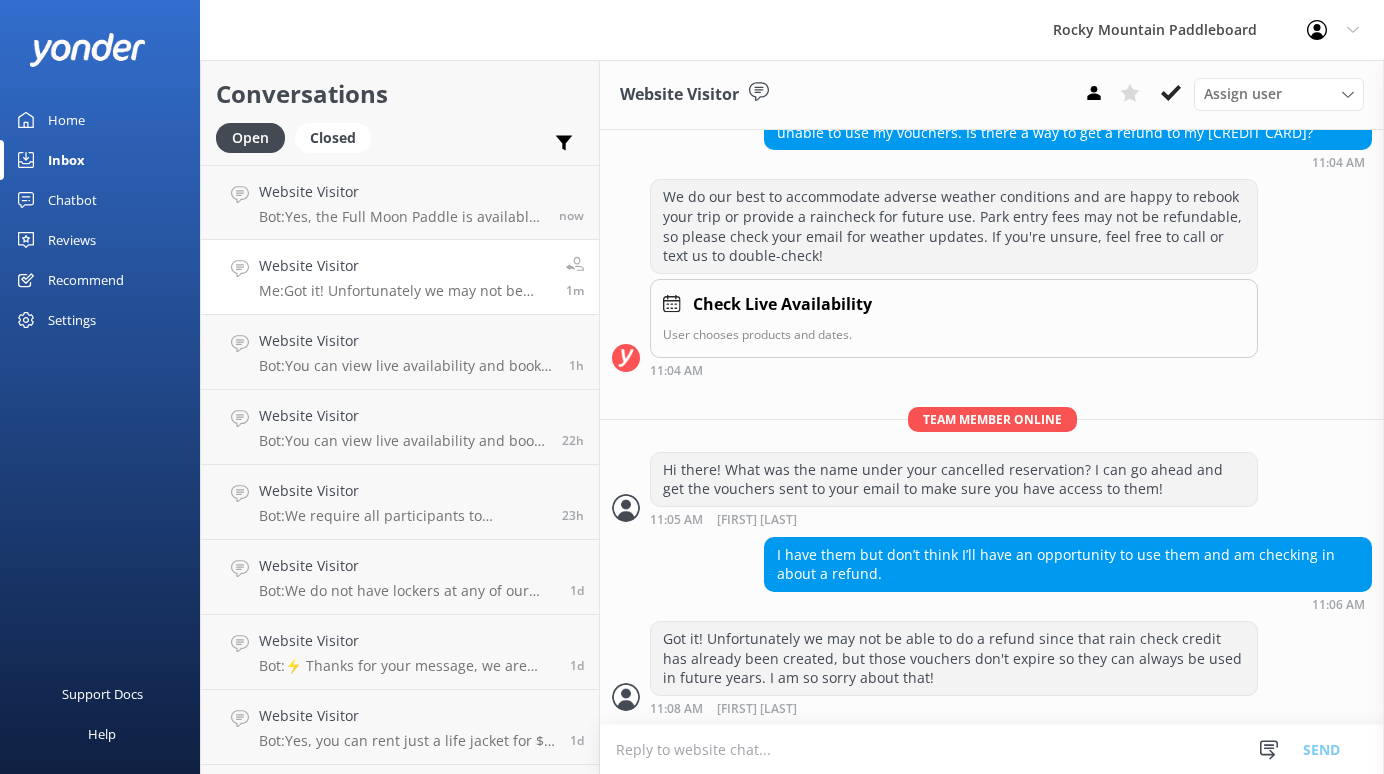 scroll, scrollTop: 282, scrollLeft: 0, axis: vertical 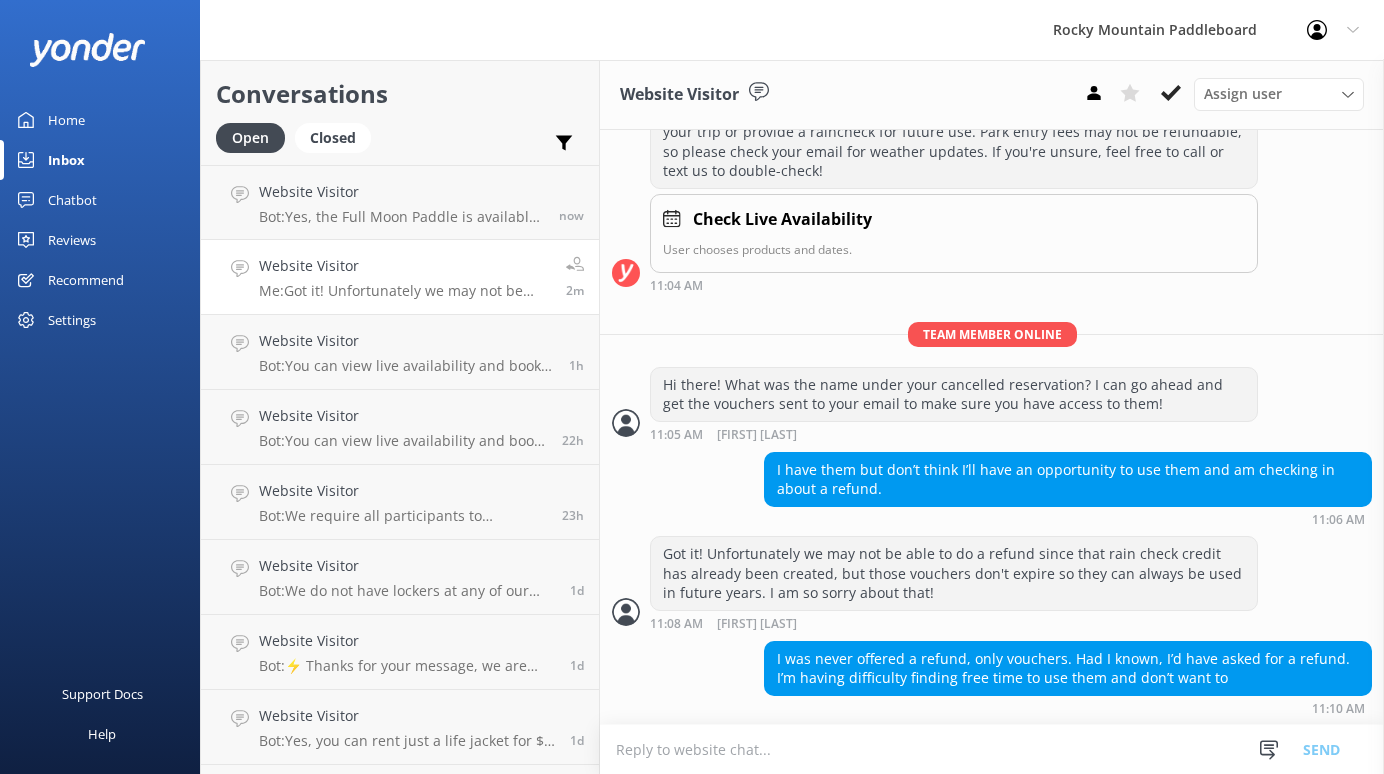 click at bounding box center [992, 749] 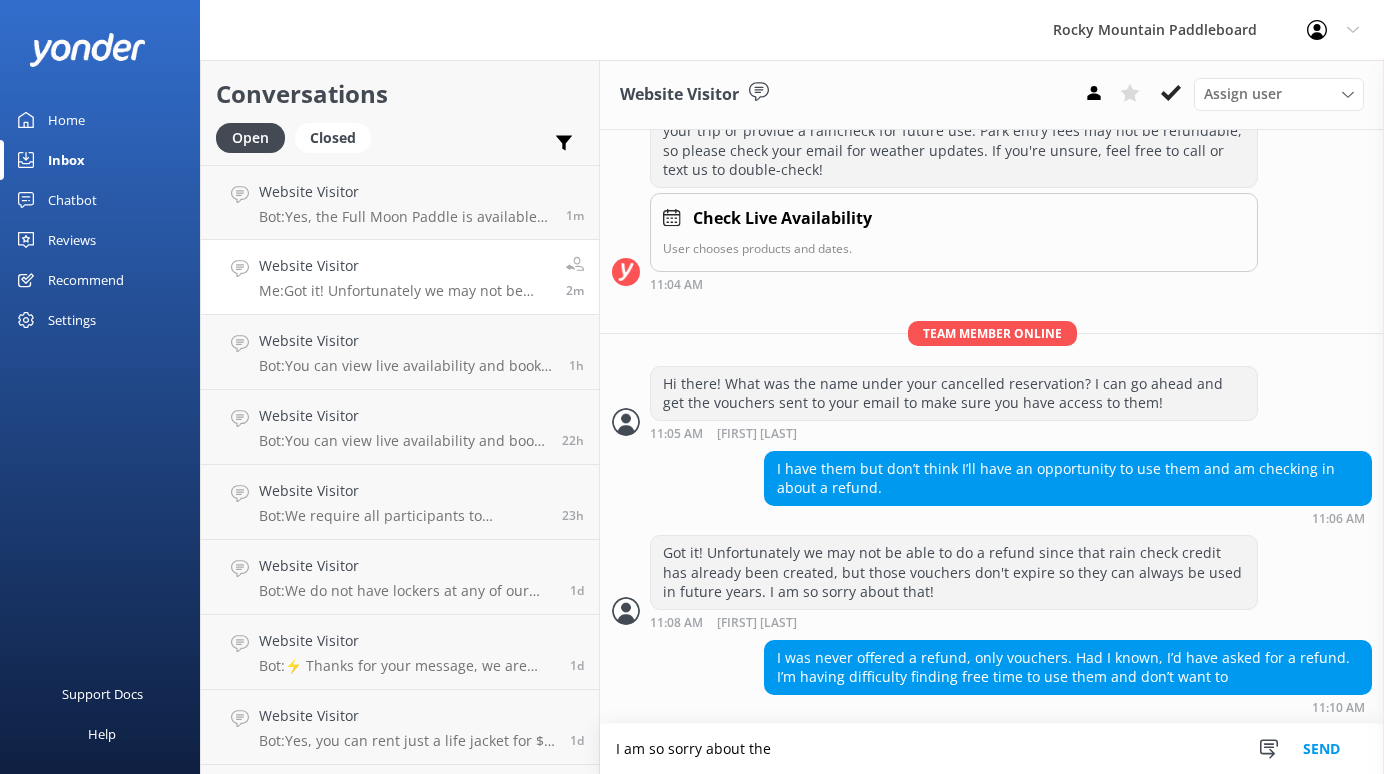 scroll, scrollTop: 368, scrollLeft: 0, axis: vertical 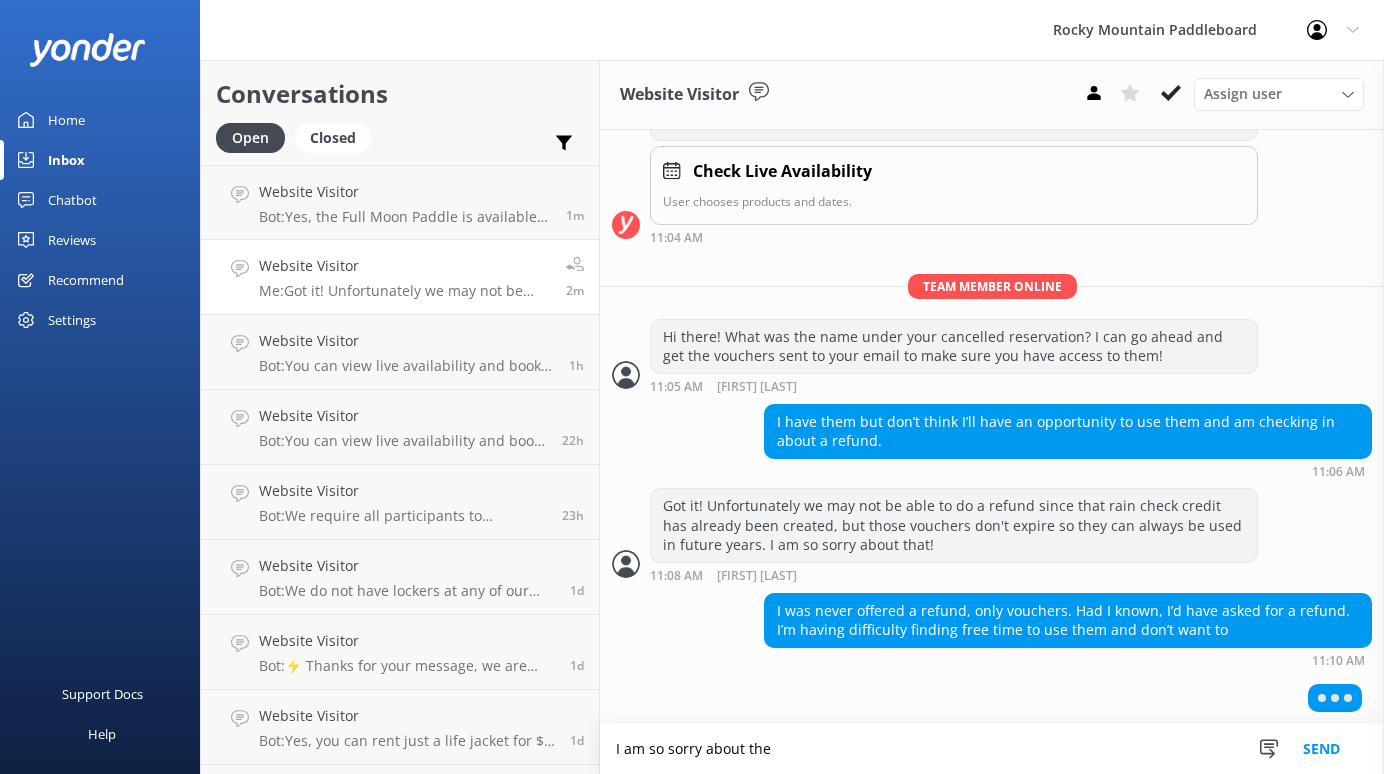 click on "I am so sorry about the" at bounding box center (992, 749) 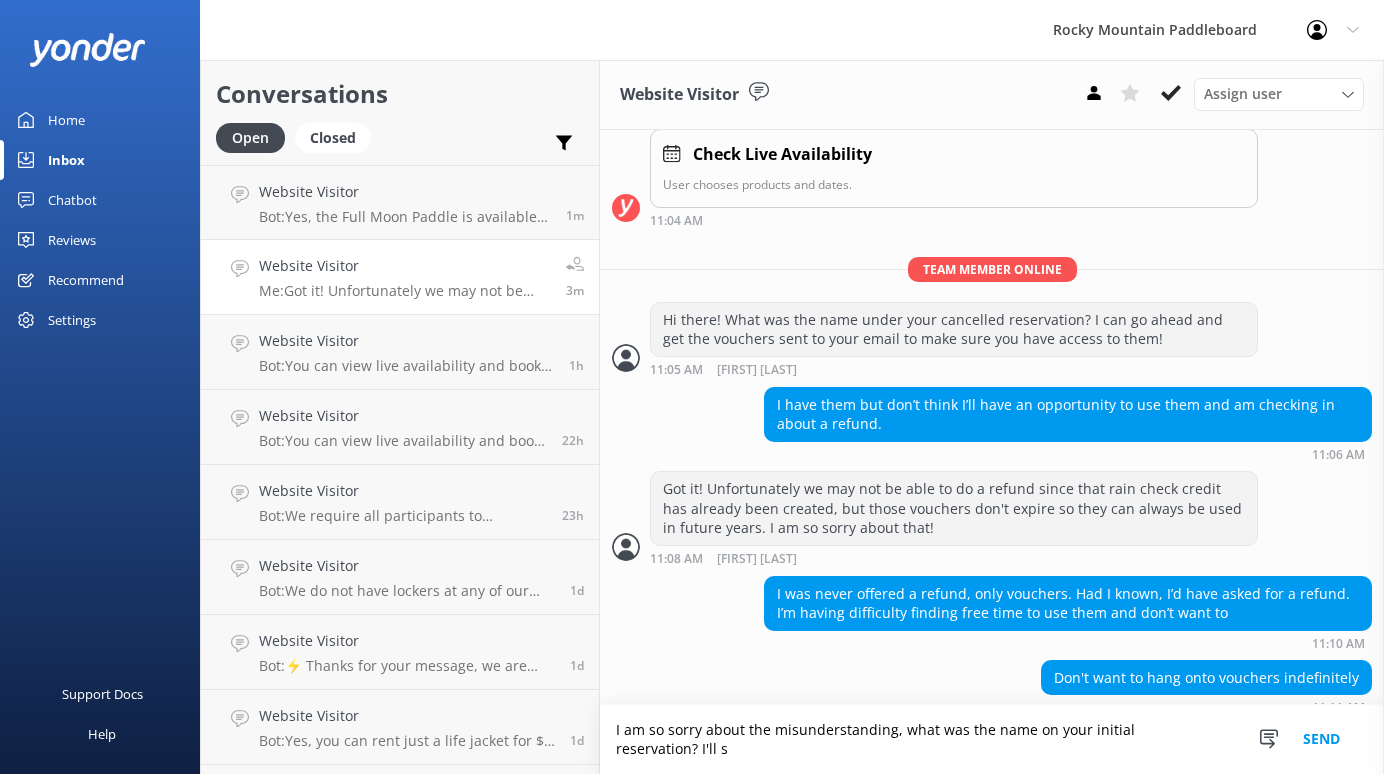scroll, scrollTop: 404, scrollLeft: 0, axis: vertical 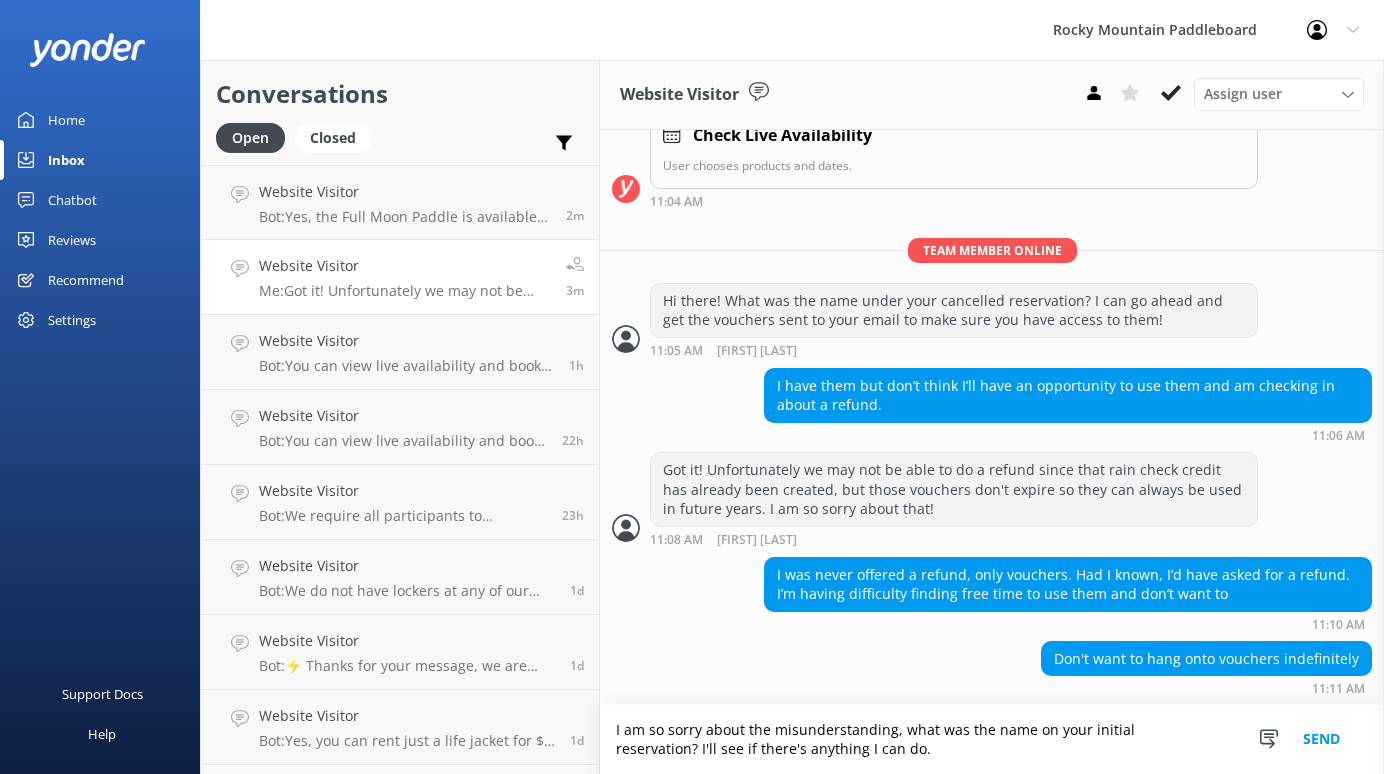 type on "I am so sorry about the misunderstanding, what was the name on your initial reservation? I'll see if there's anything I can do." 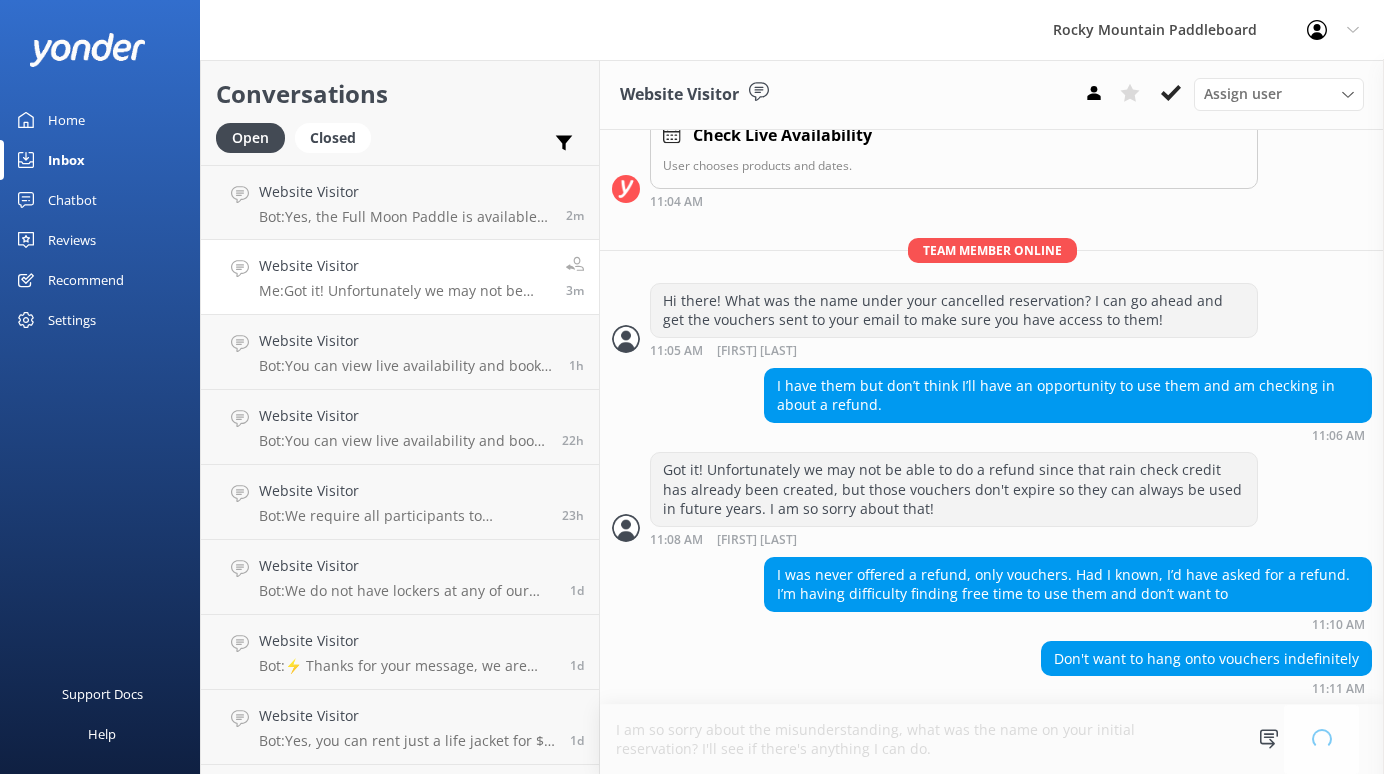 type 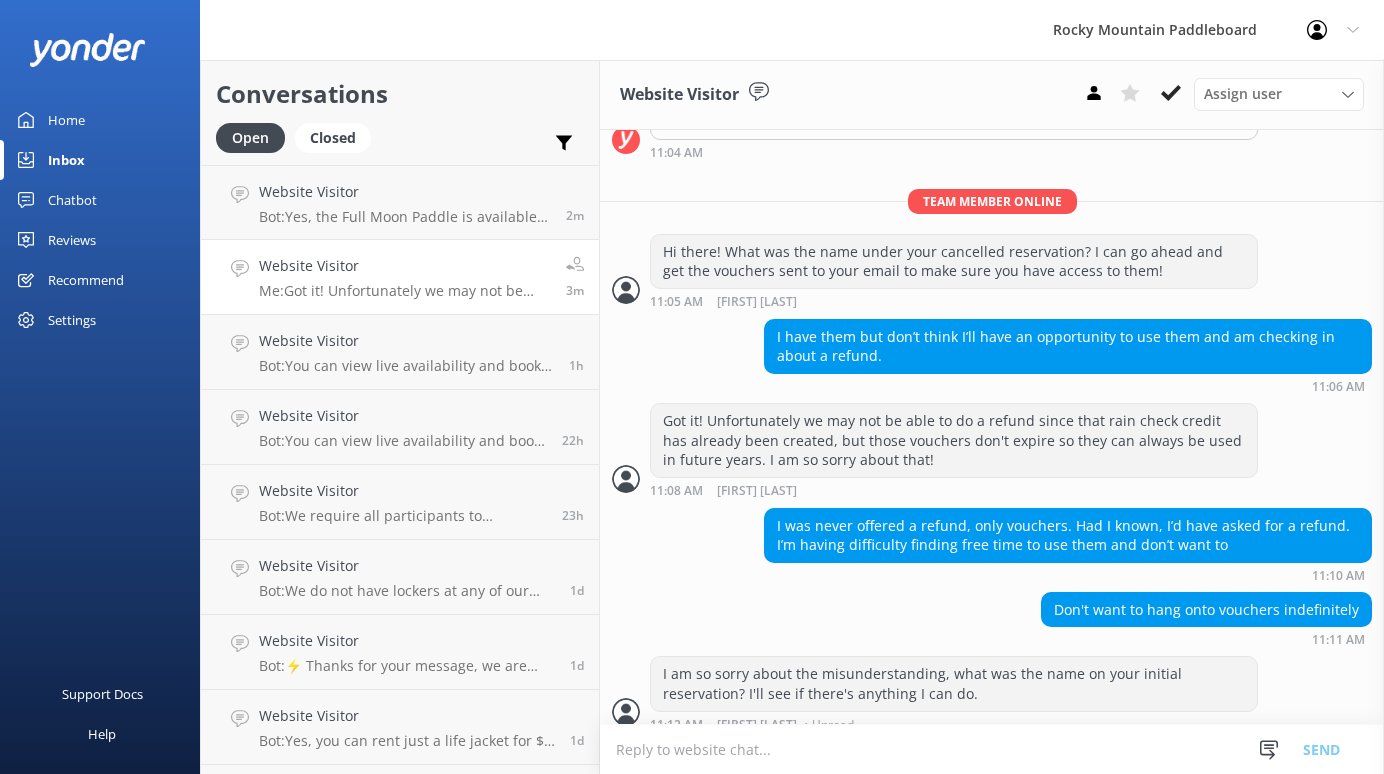 scroll, scrollTop: 468, scrollLeft: 0, axis: vertical 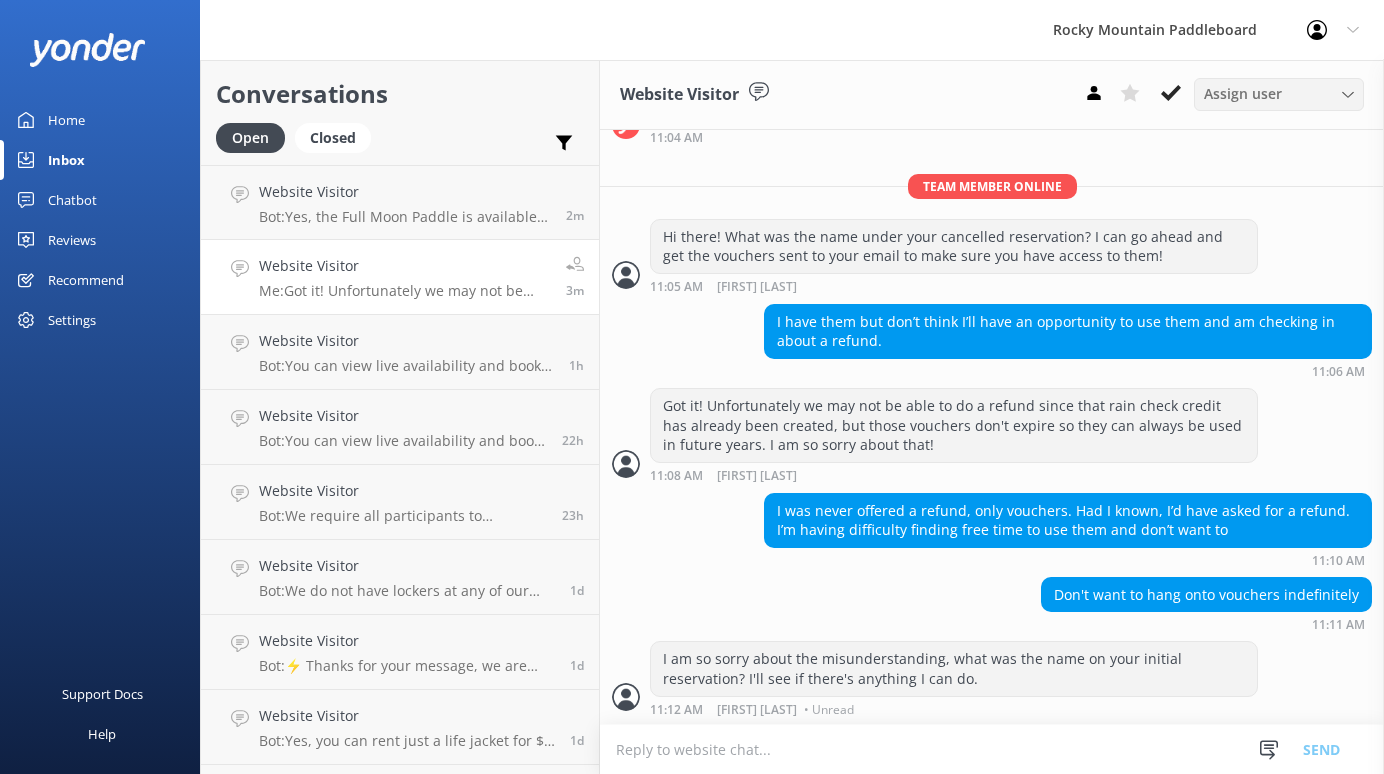 click on "Assign user" at bounding box center [1279, 94] 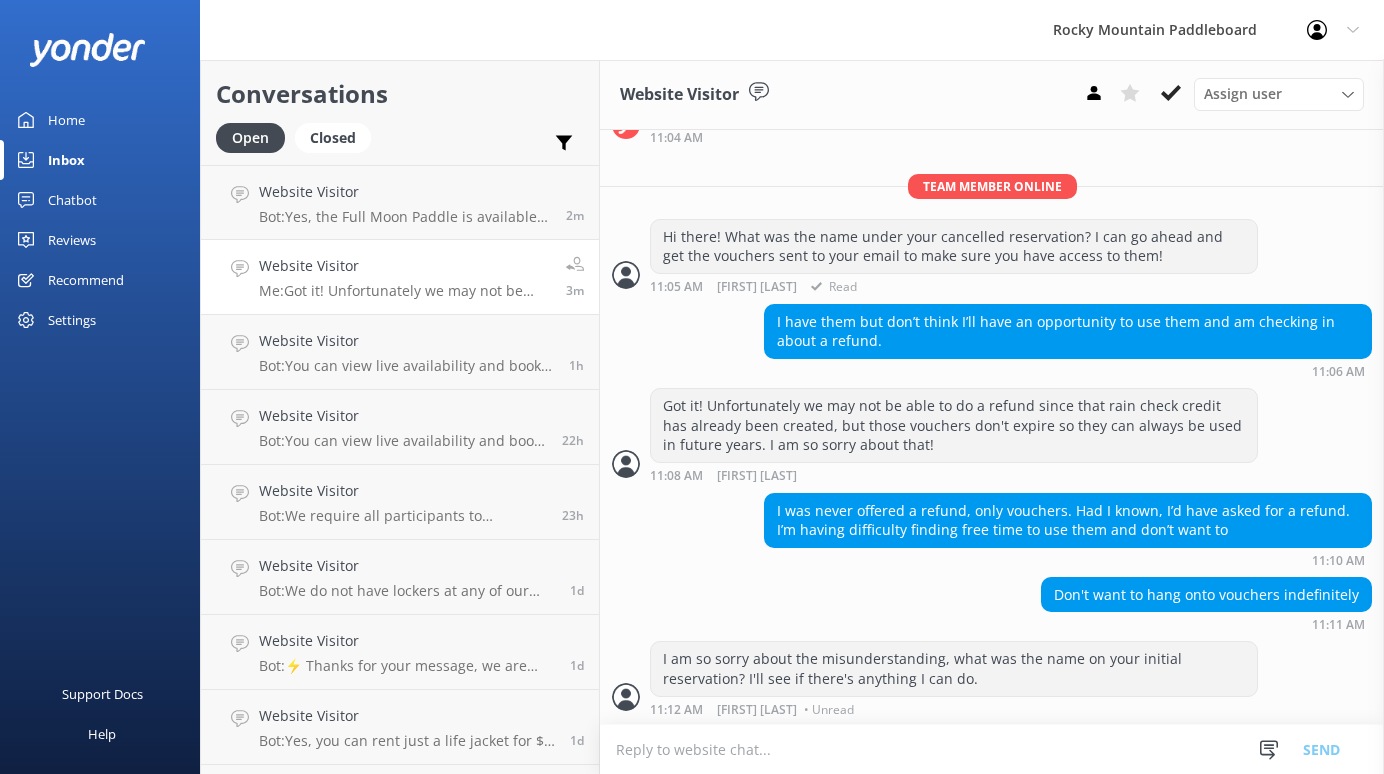 click on "Team member online" at bounding box center (992, 186) 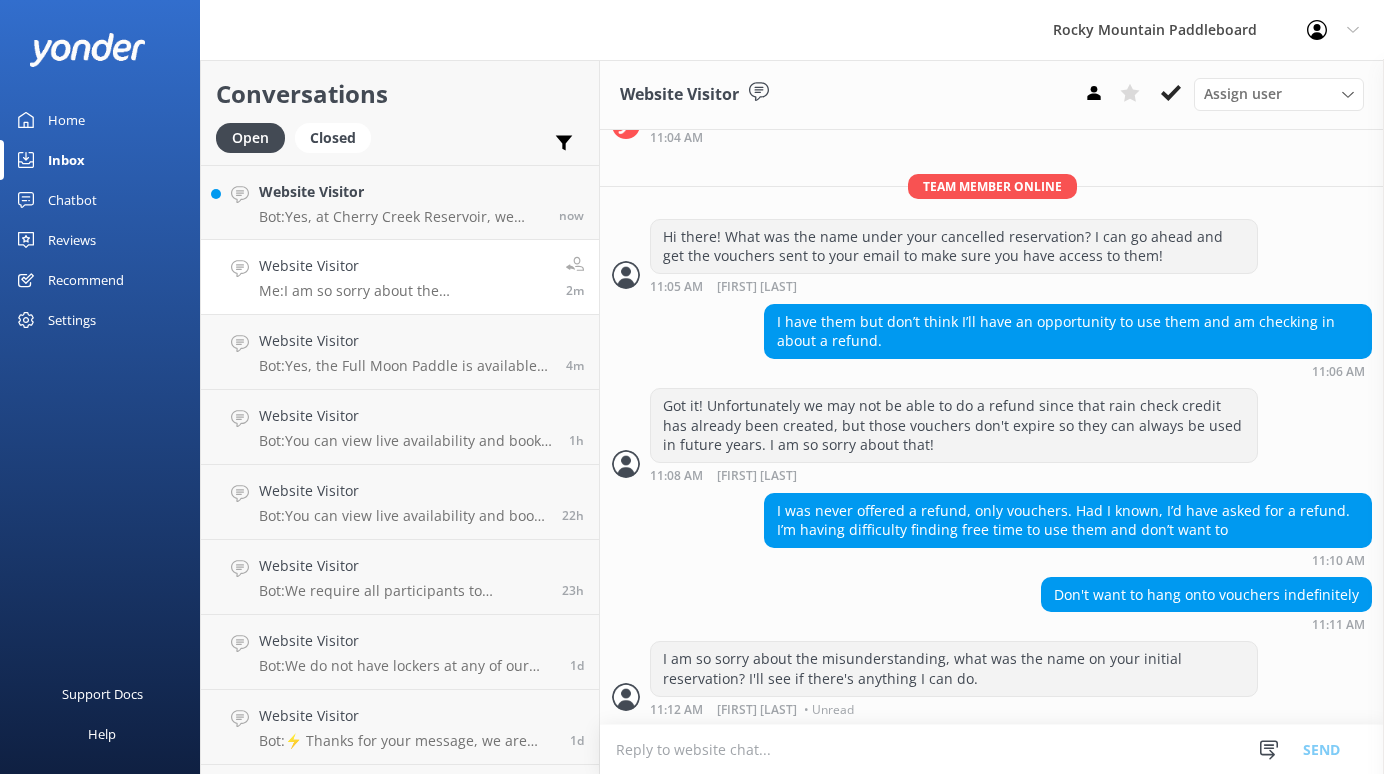 scroll, scrollTop: 515, scrollLeft: 0, axis: vertical 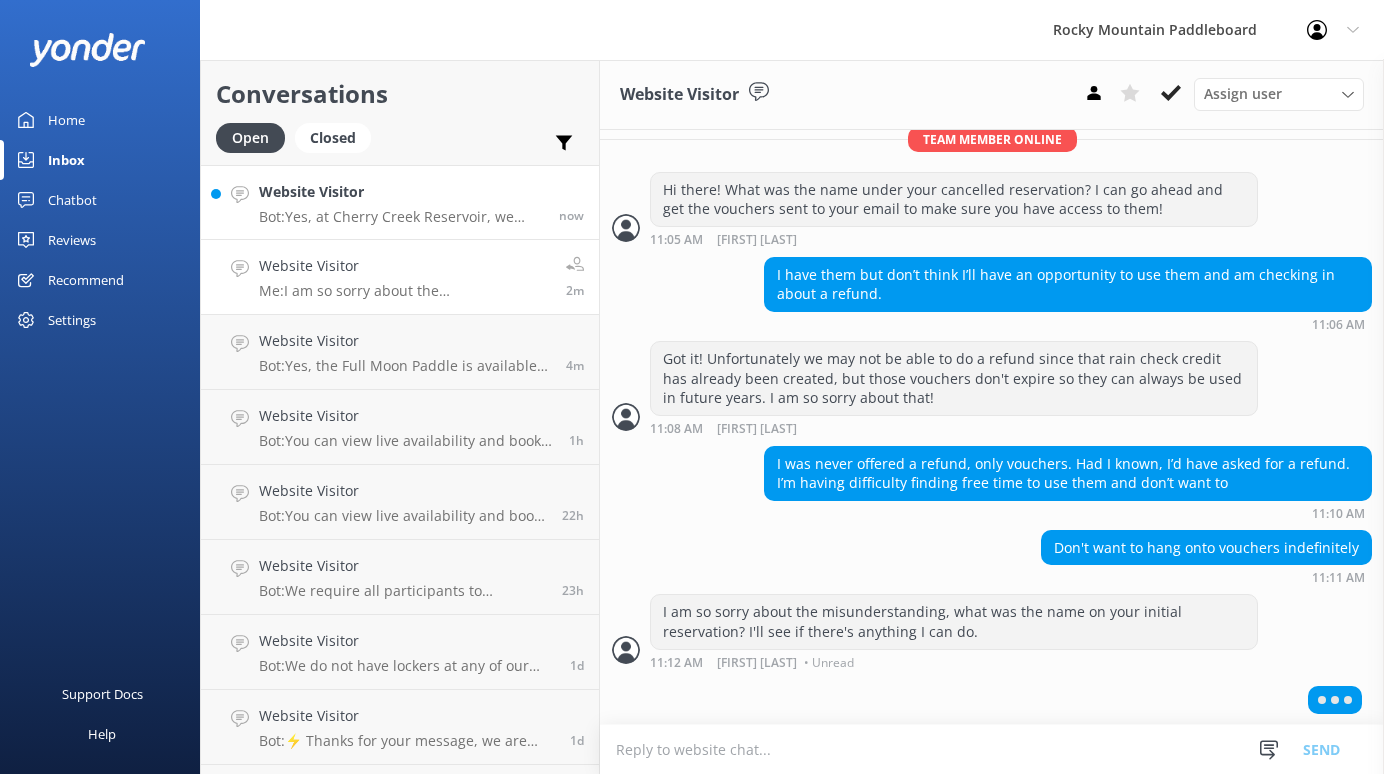 click on "Website Visitor Bot:  Yes, at Cherry Creek Reservoir, we have canoes, kayaks, paddleboards, and pontoon boats available for rent." at bounding box center (401, 202) 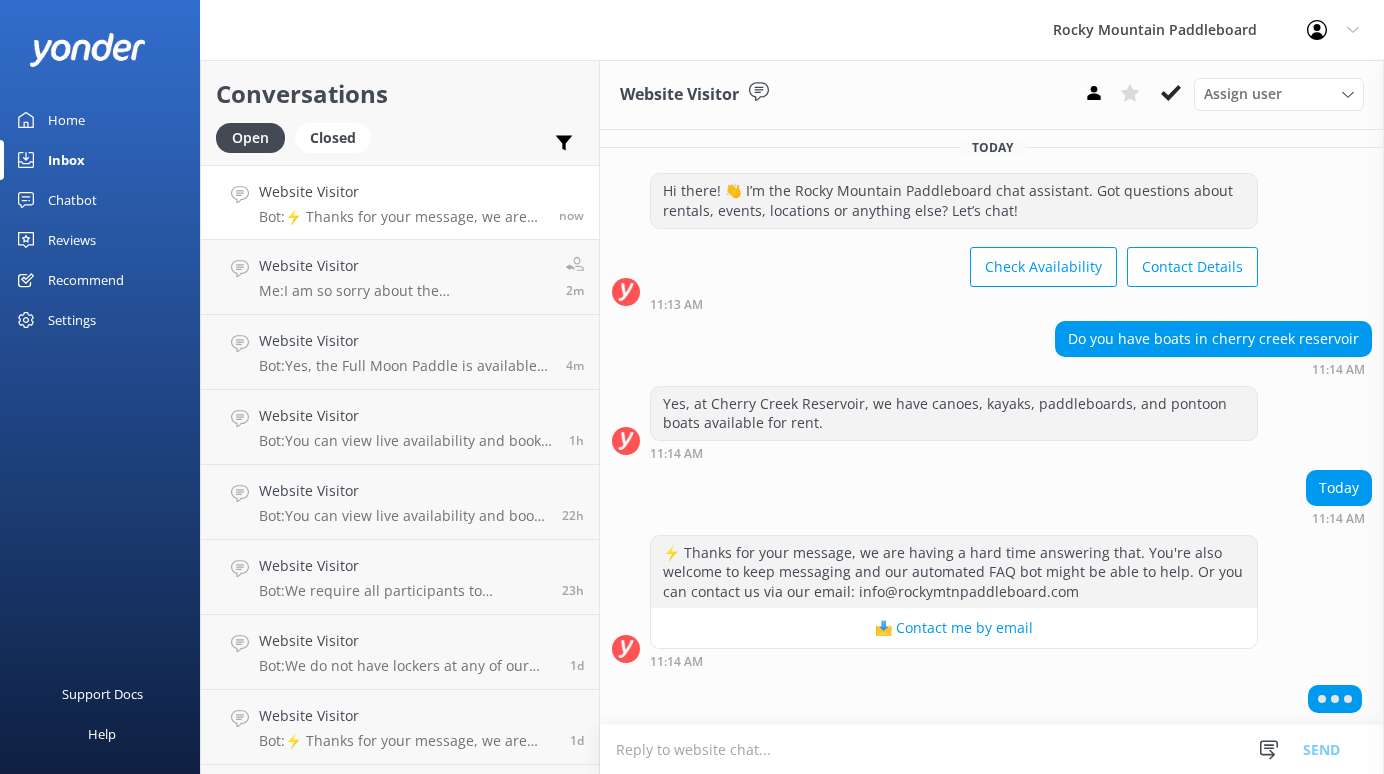 scroll, scrollTop: 0, scrollLeft: 0, axis: both 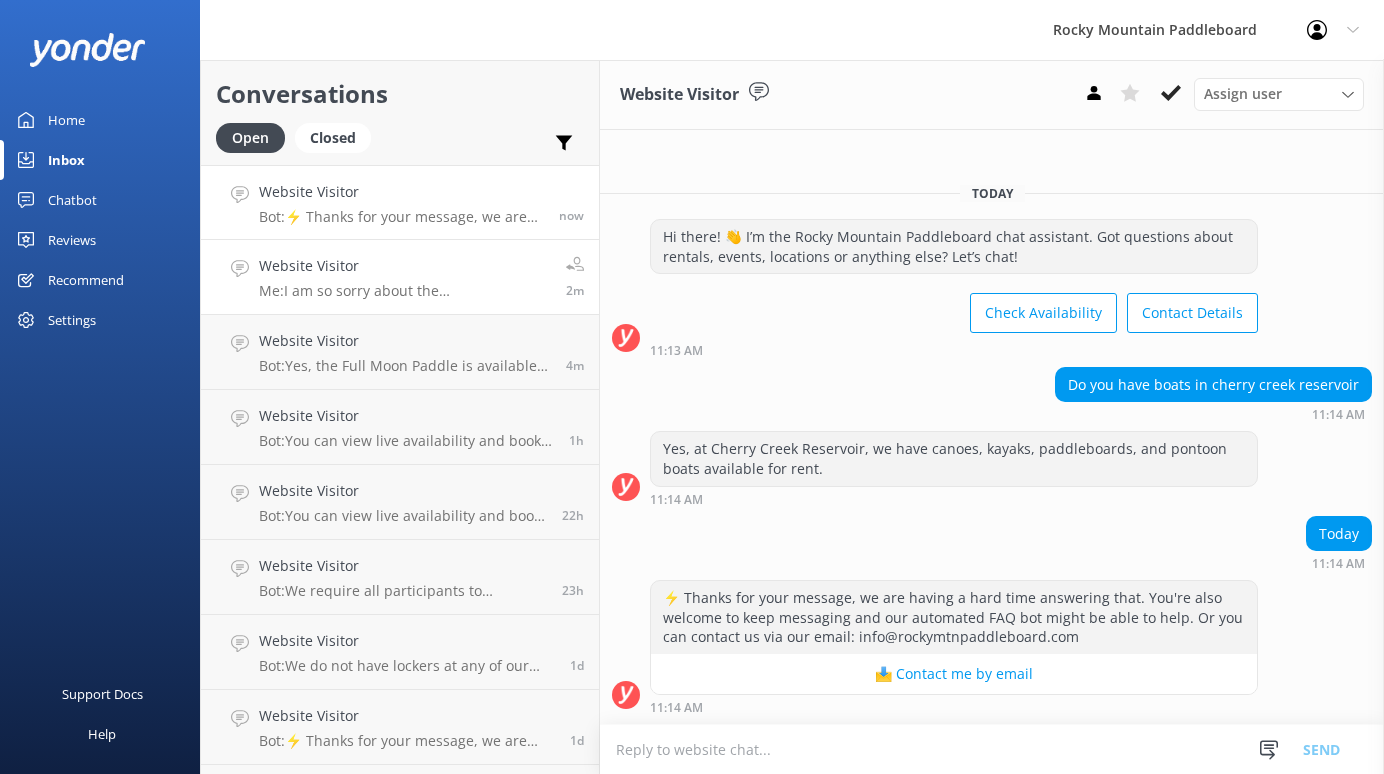 click on "Website Visitor" at bounding box center (405, 266) 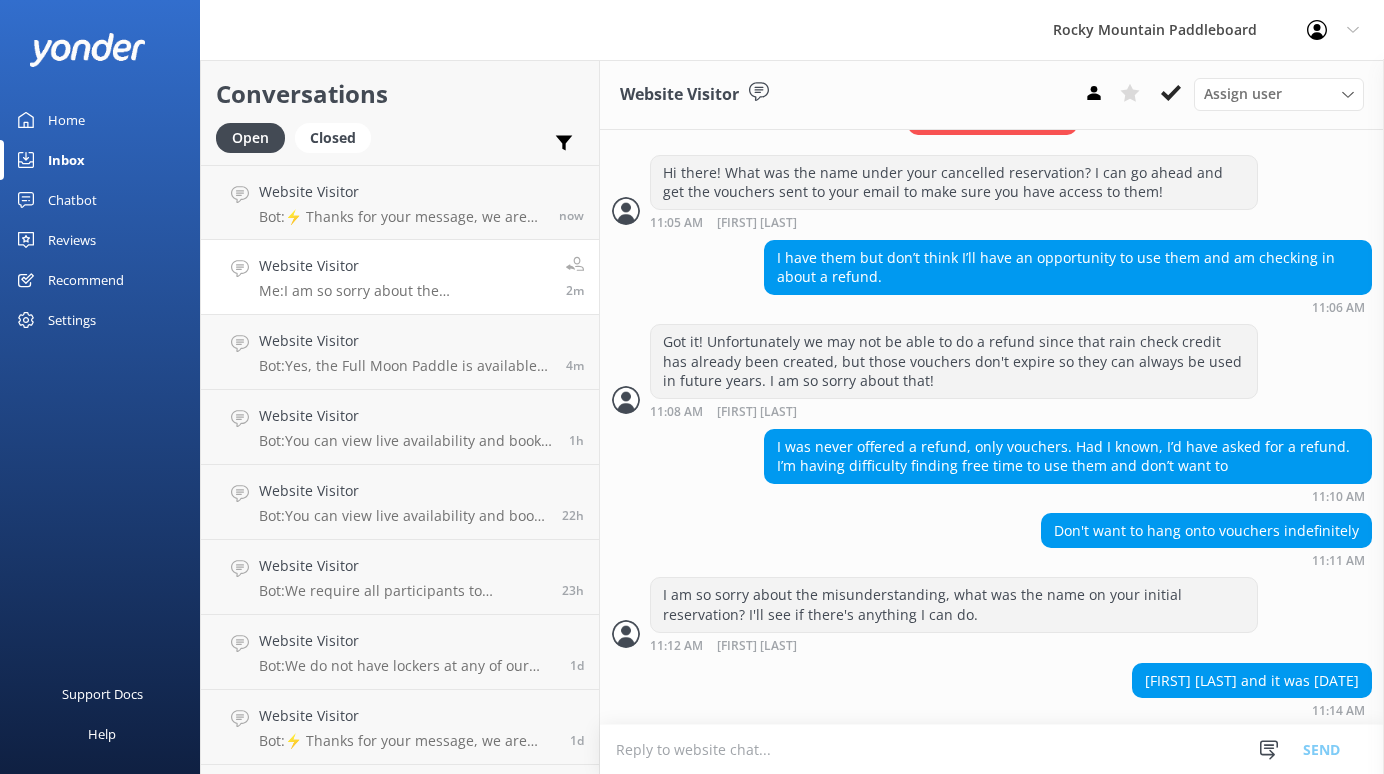 scroll, scrollTop: 534, scrollLeft: 0, axis: vertical 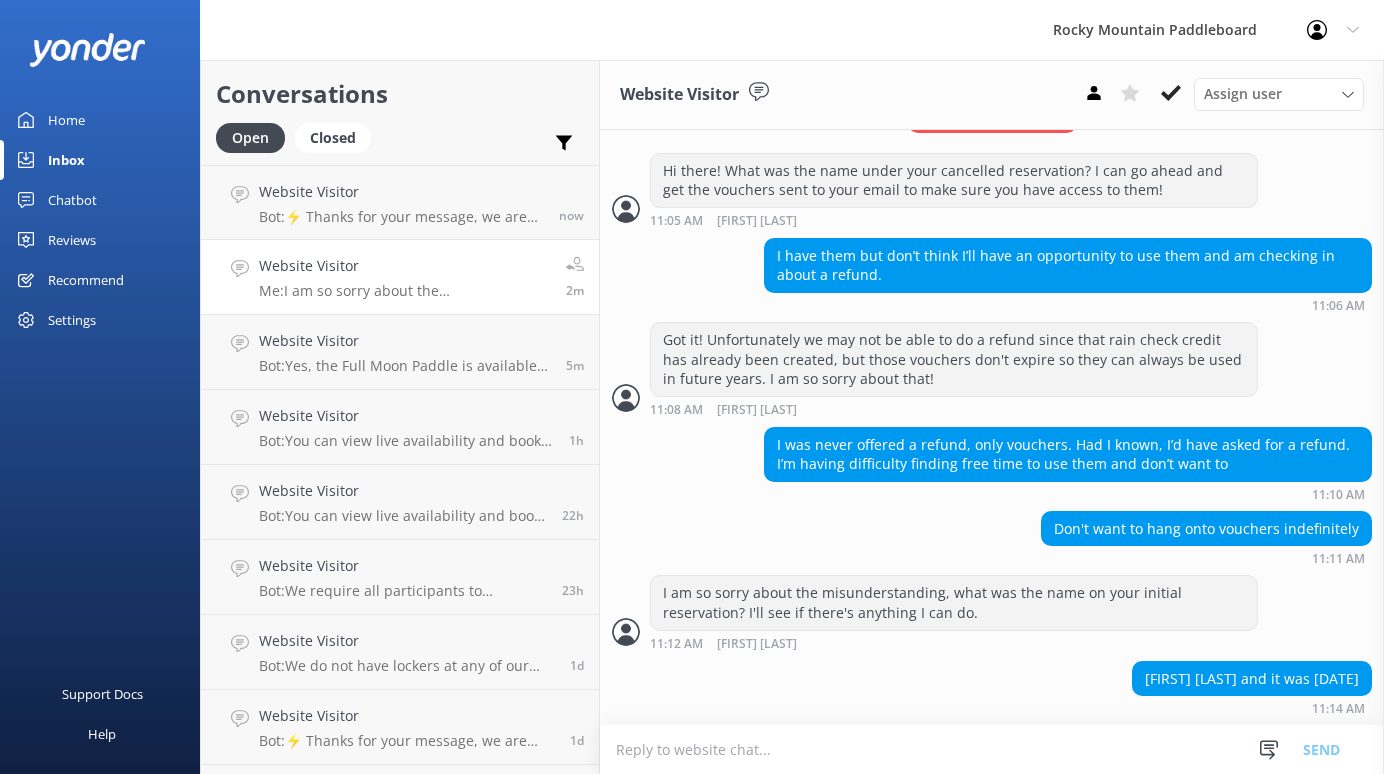 click at bounding box center [992, 749] 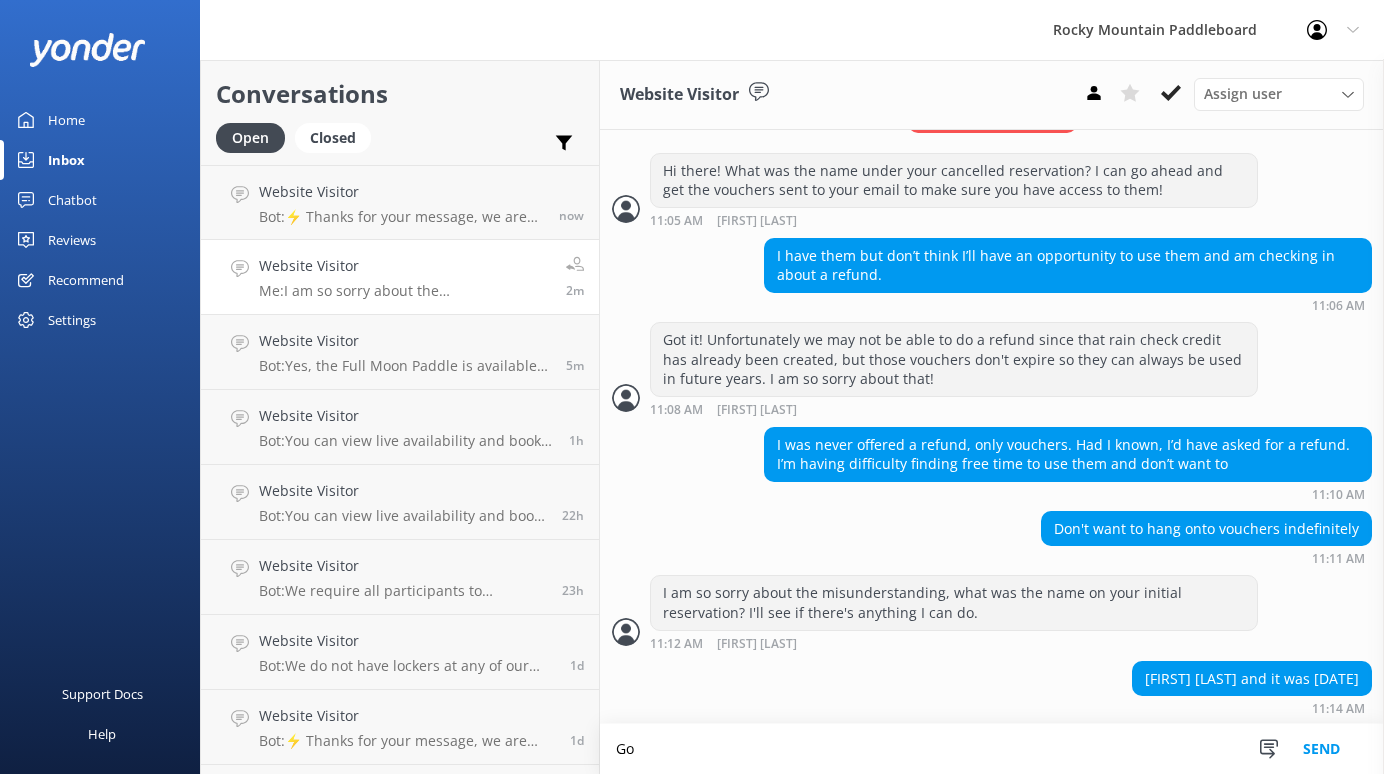 scroll, scrollTop: 535, scrollLeft: 0, axis: vertical 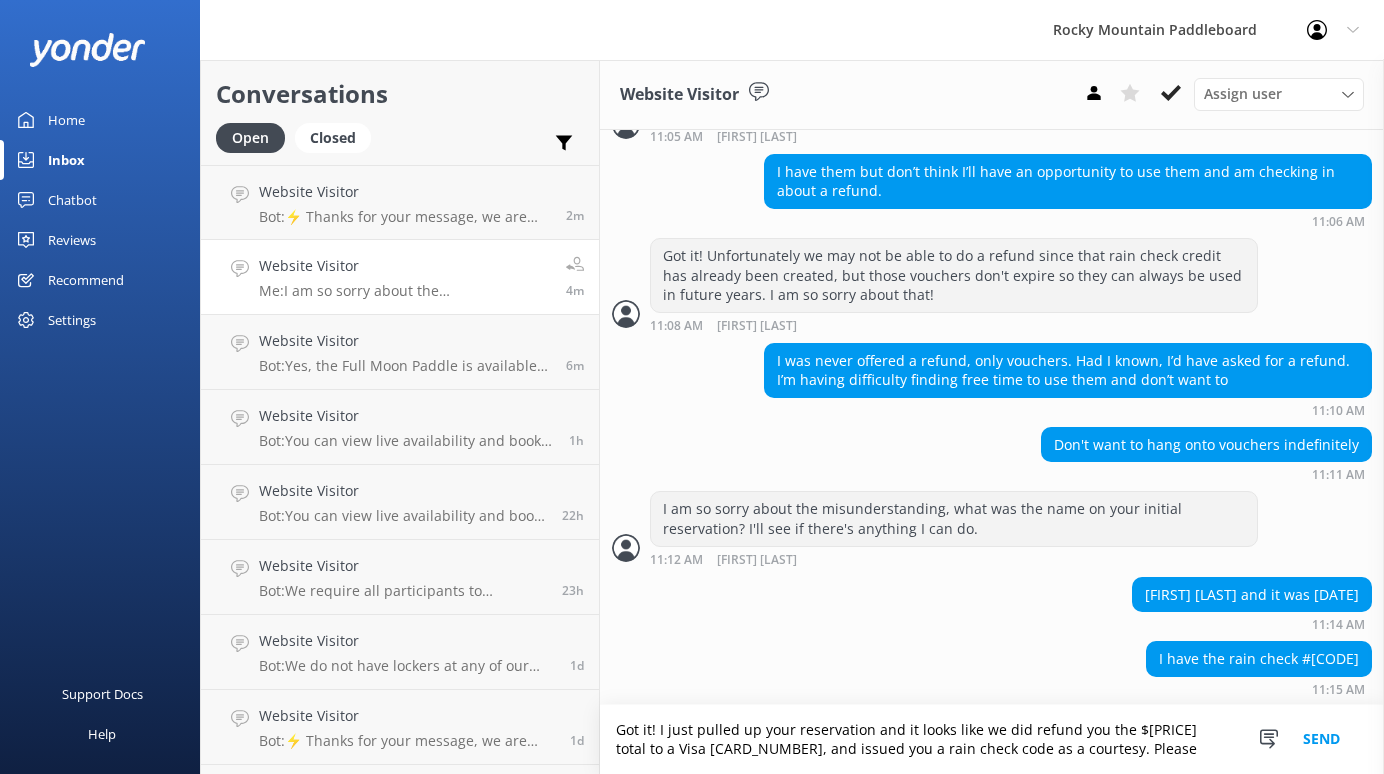 click on "Got it! I just pulled up your reservation and it looks like we did refund you the $[PRICE] total to a Visa [CARD_NUMBER], and issued you a rain check code as a courtesy. Please" at bounding box center [992, 739] 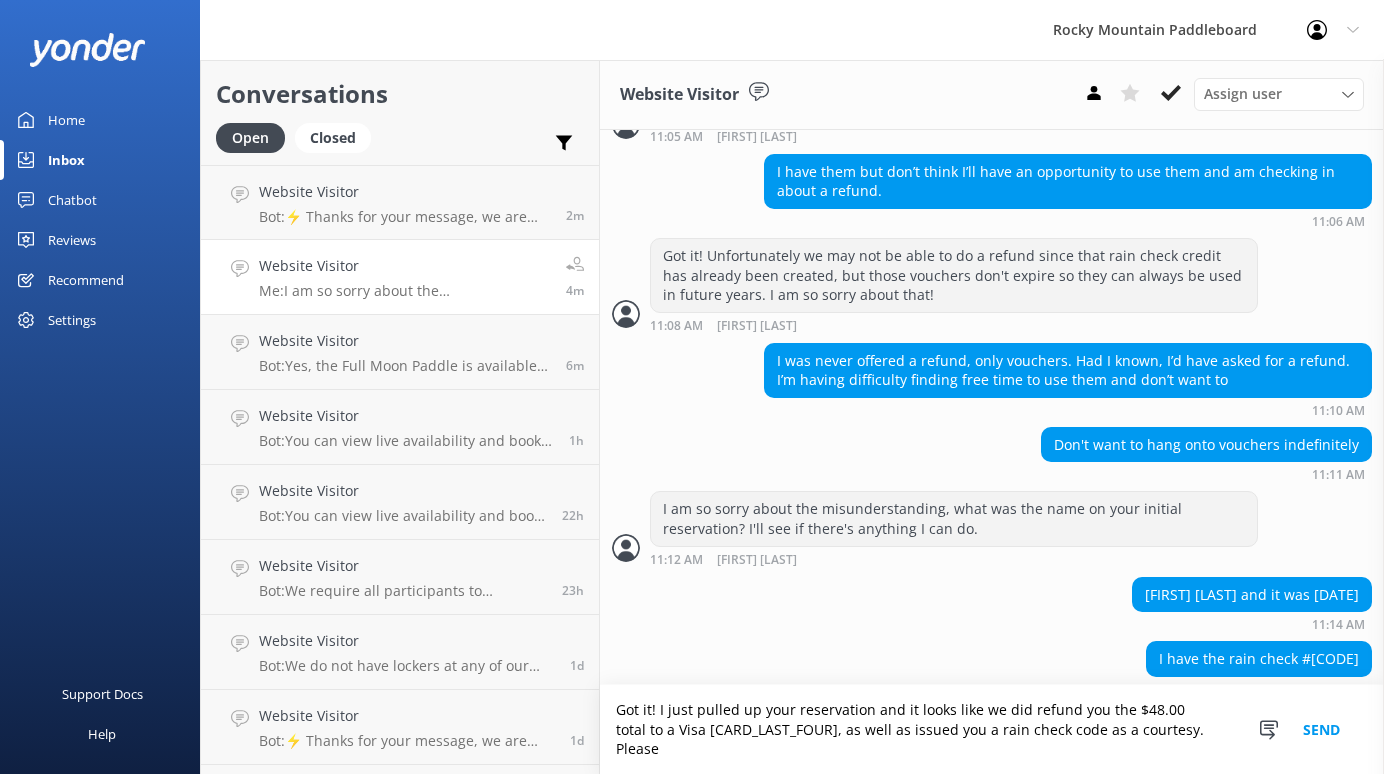 click on "Got it! I just pulled up your reservation and it looks like we did refund you the $48.00 total to a Visa [CARD_LAST_FOUR], as well as issued you a rain check code as a courtesy. Please" at bounding box center [992, 729] 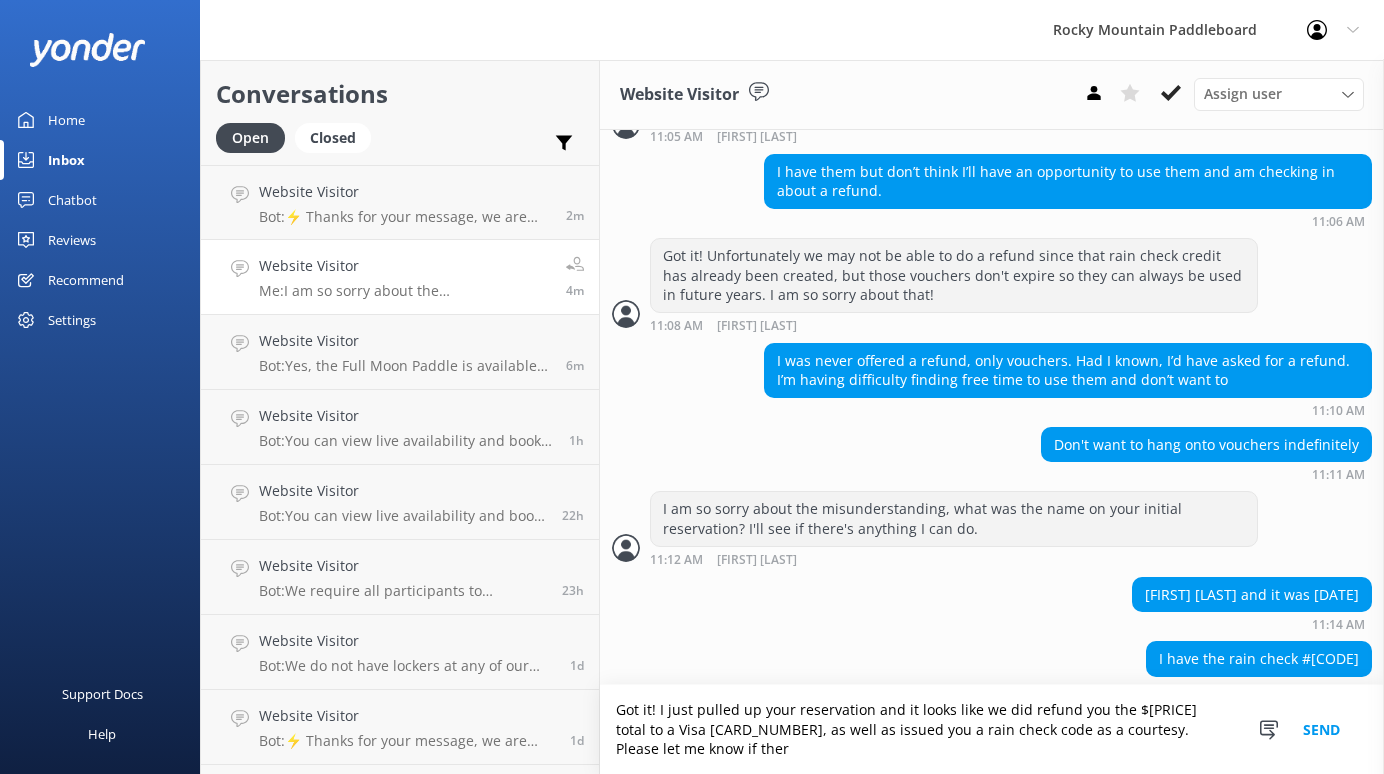 scroll, scrollTop: 638, scrollLeft: 0, axis: vertical 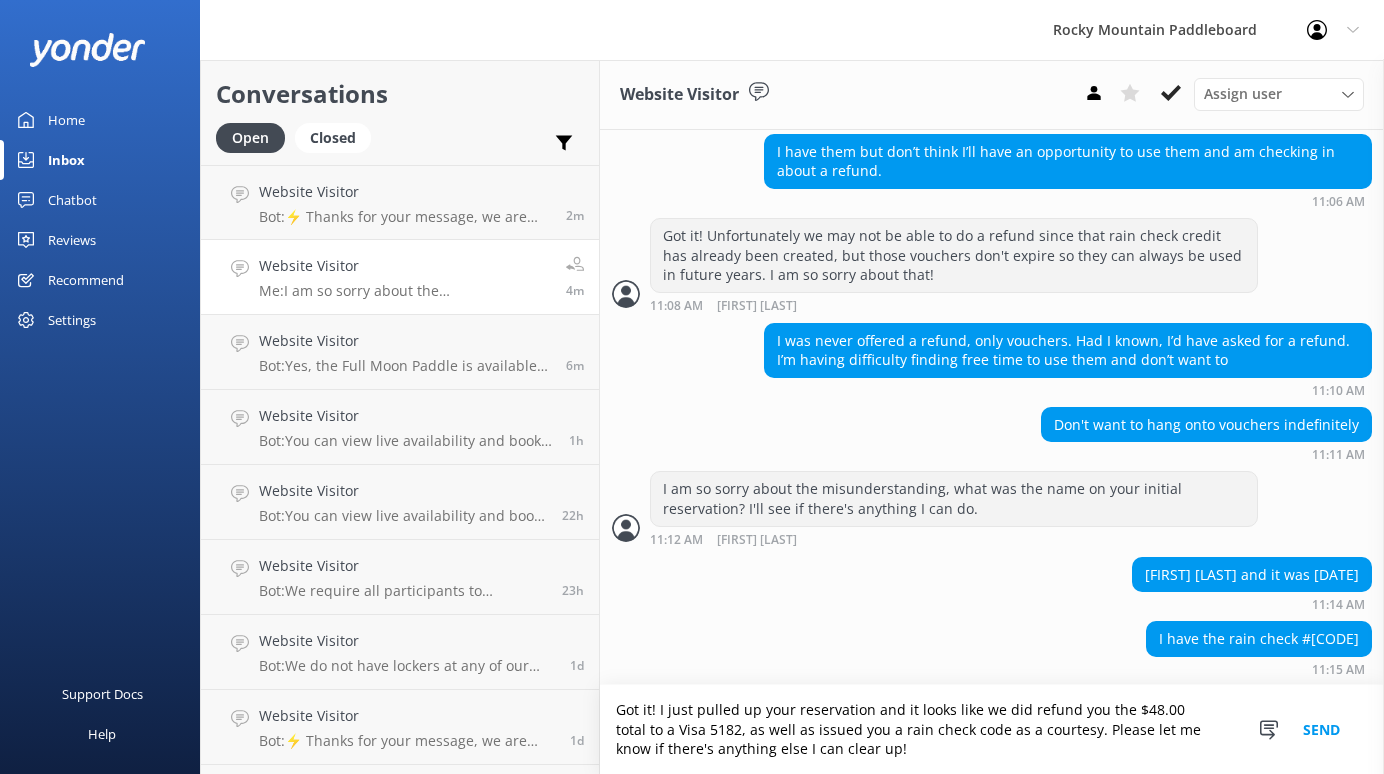 click on "Got it! I just pulled up your reservation and it looks like we did refund you the $48.00 total to a Visa 5182, as well as issued you a rain check code as a courtesy. Please let me know if there's anything else I can clear up!" at bounding box center [992, 729] 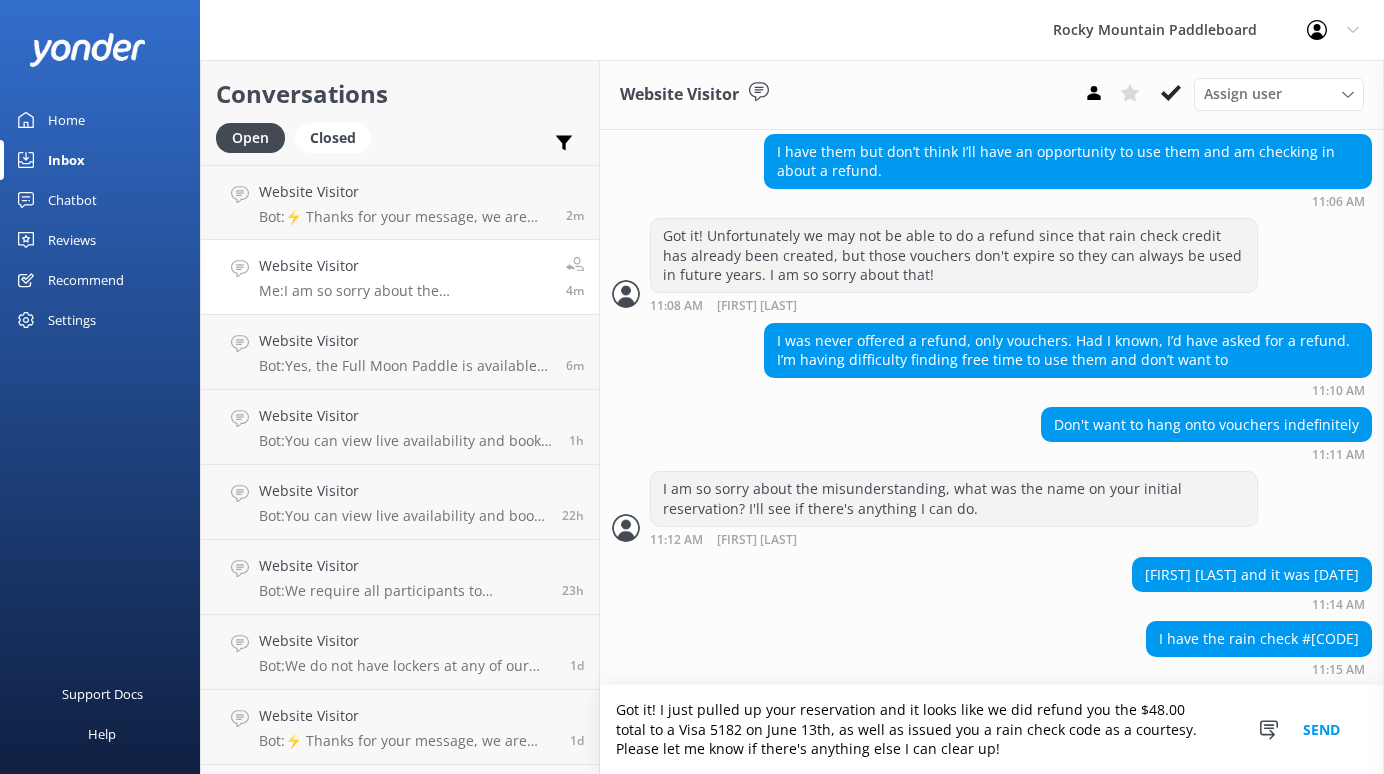 click on "Got it! I just pulled up your reservation and it looks like we did refund you the $48.00 total to a Visa 5182 on June 13th, as well as issued you a rain check code as a courtesy. Please let me know if there's anything else I can clear up!" at bounding box center [992, 729] 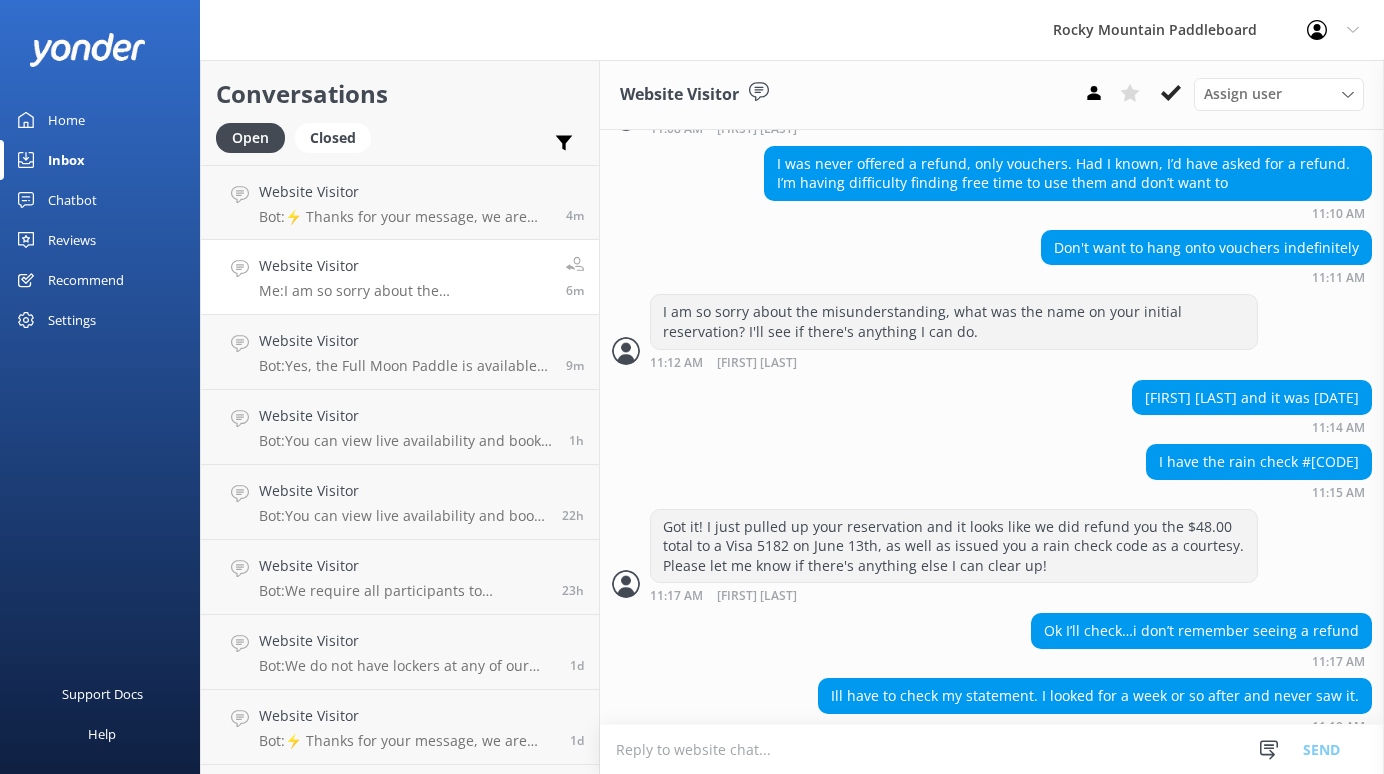scroll, scrollTop: 832, scrollLeft: 0, axis: vertical 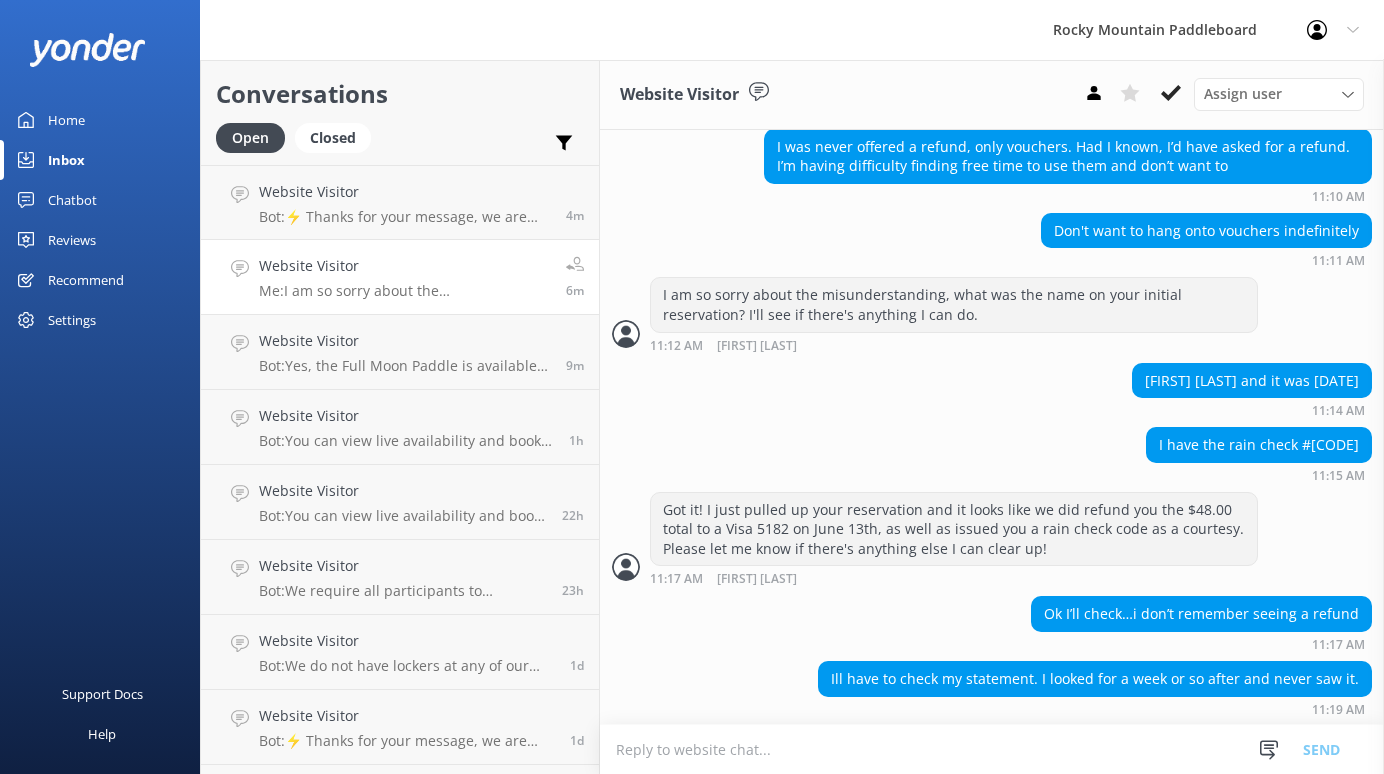 click at bounding box center (992, 749) 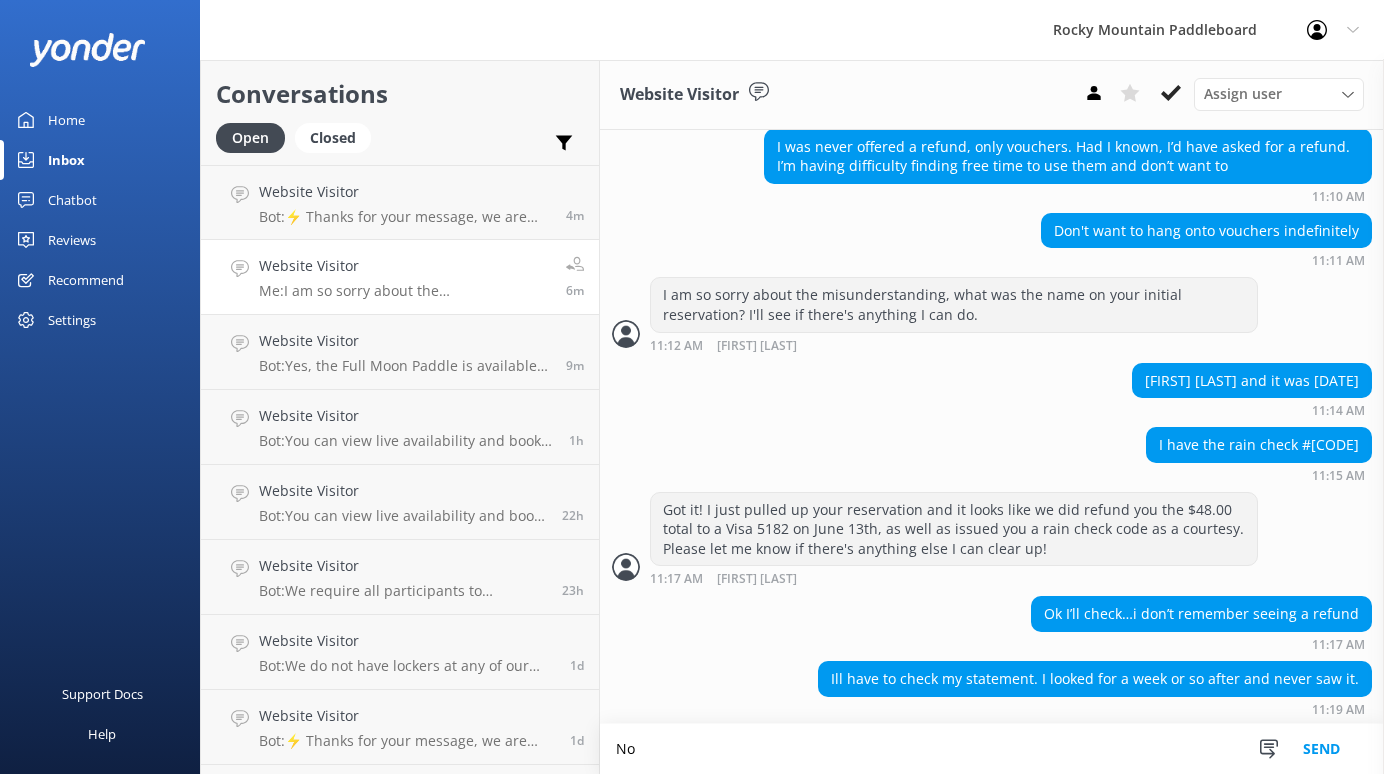 scroll, scrollTop: 833, scrollLeft: 0, axis: vertical 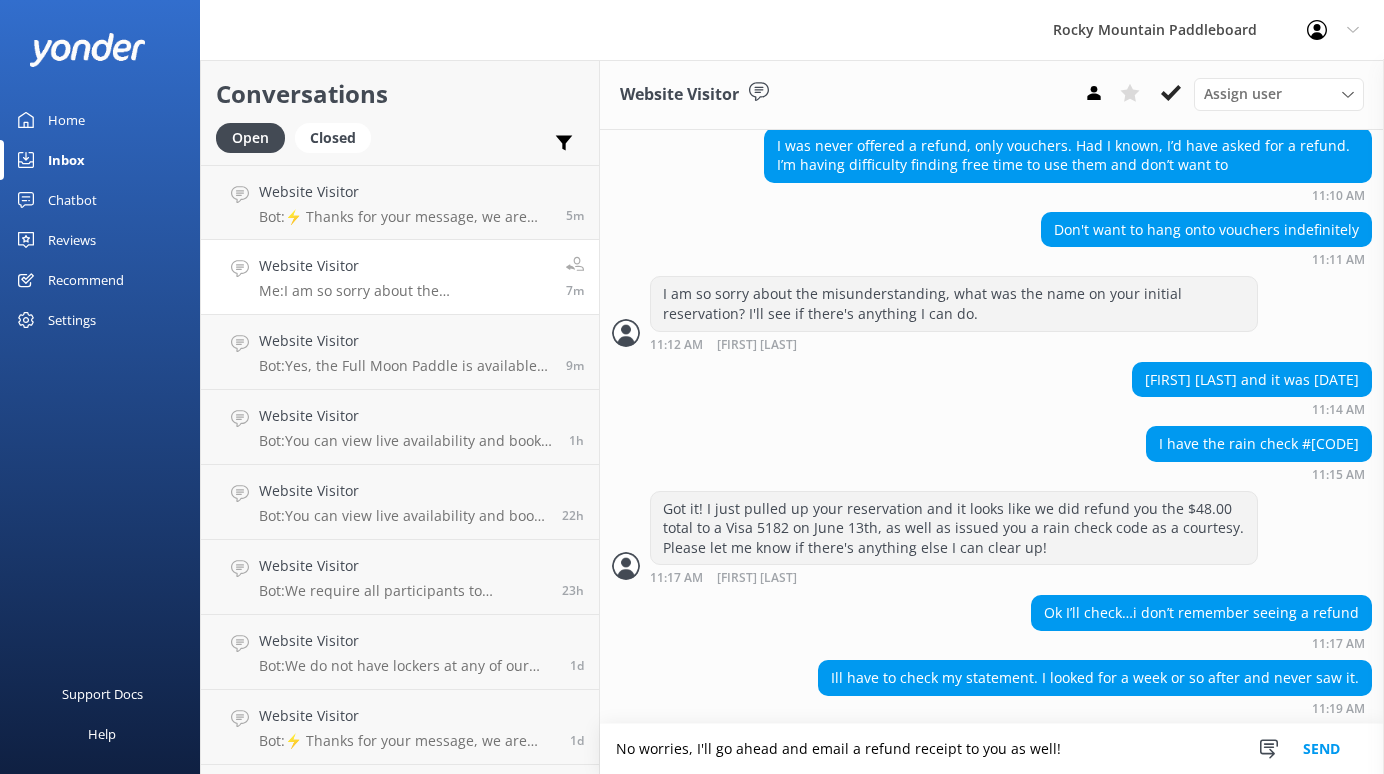 type on "No worries, I'll go ahead and email a refund receipt to you as well!" 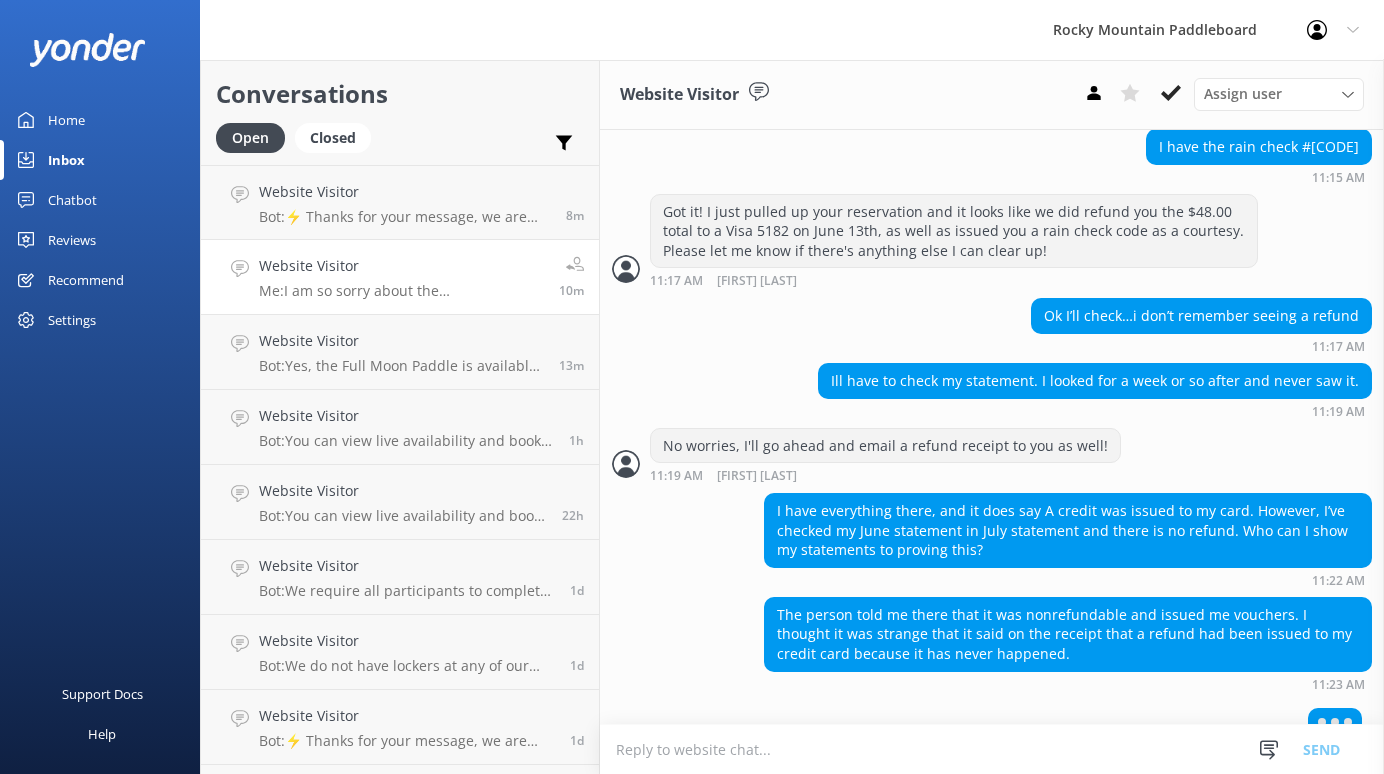 scroll, scrollTop: 1152, scrollLeft: 0, axis: vertical 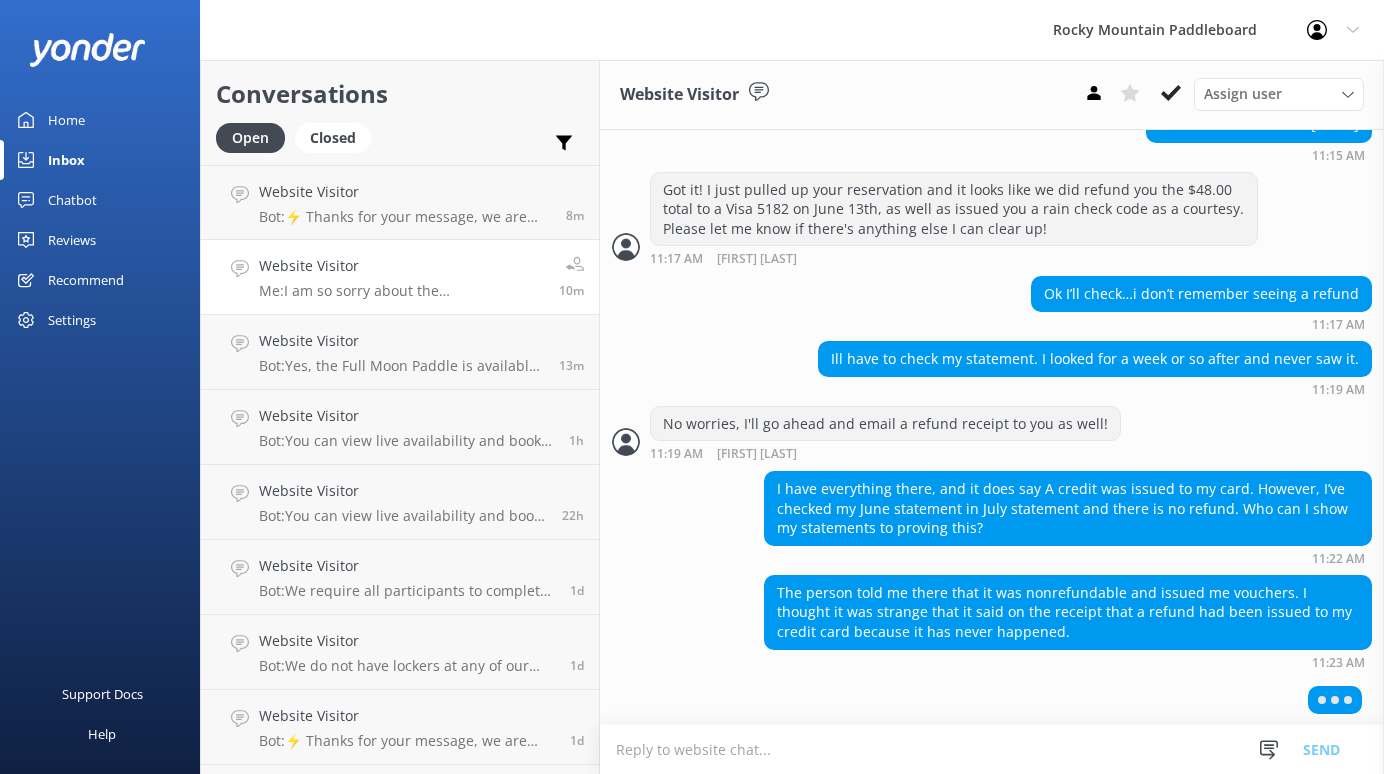 click at bounding box center (992, 749) 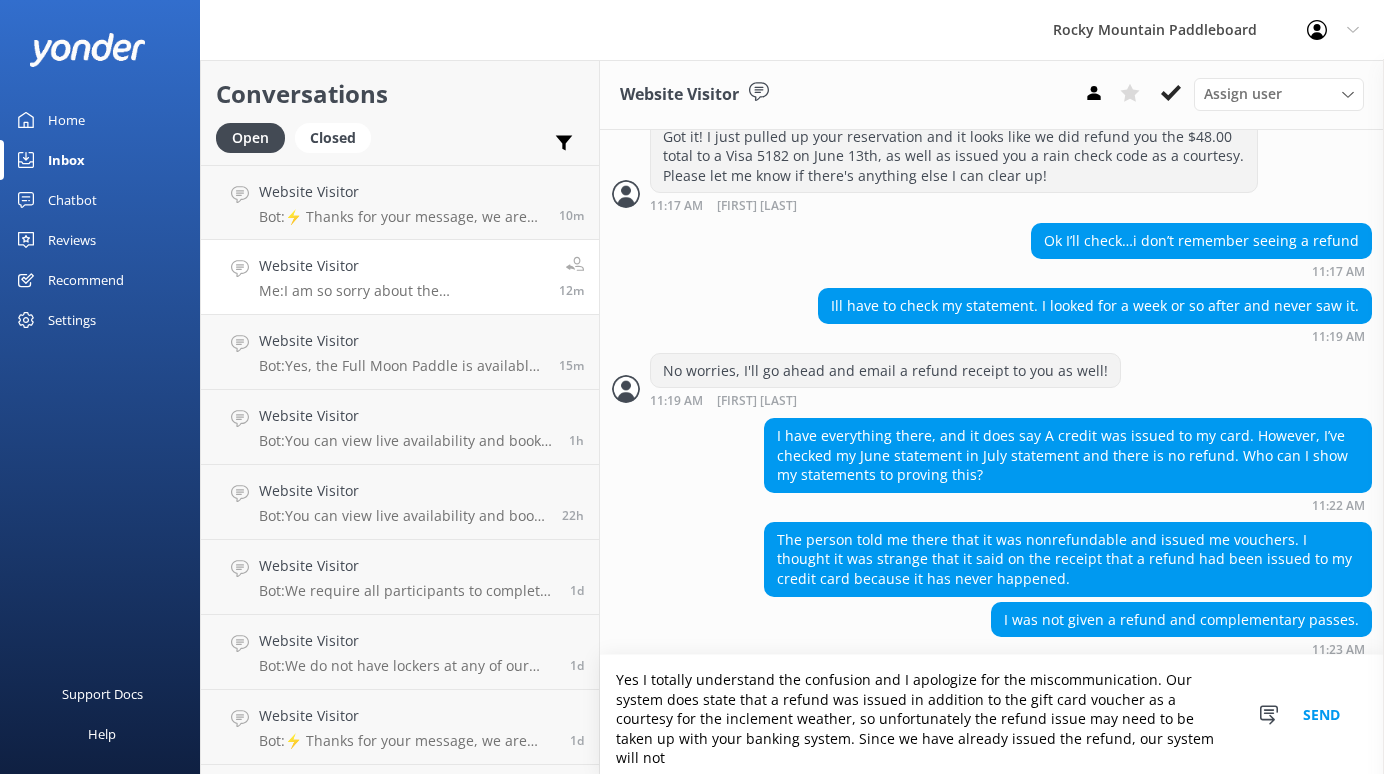 scroll, scrollTop: 1216, scrollLeft: 0, axis: vertical 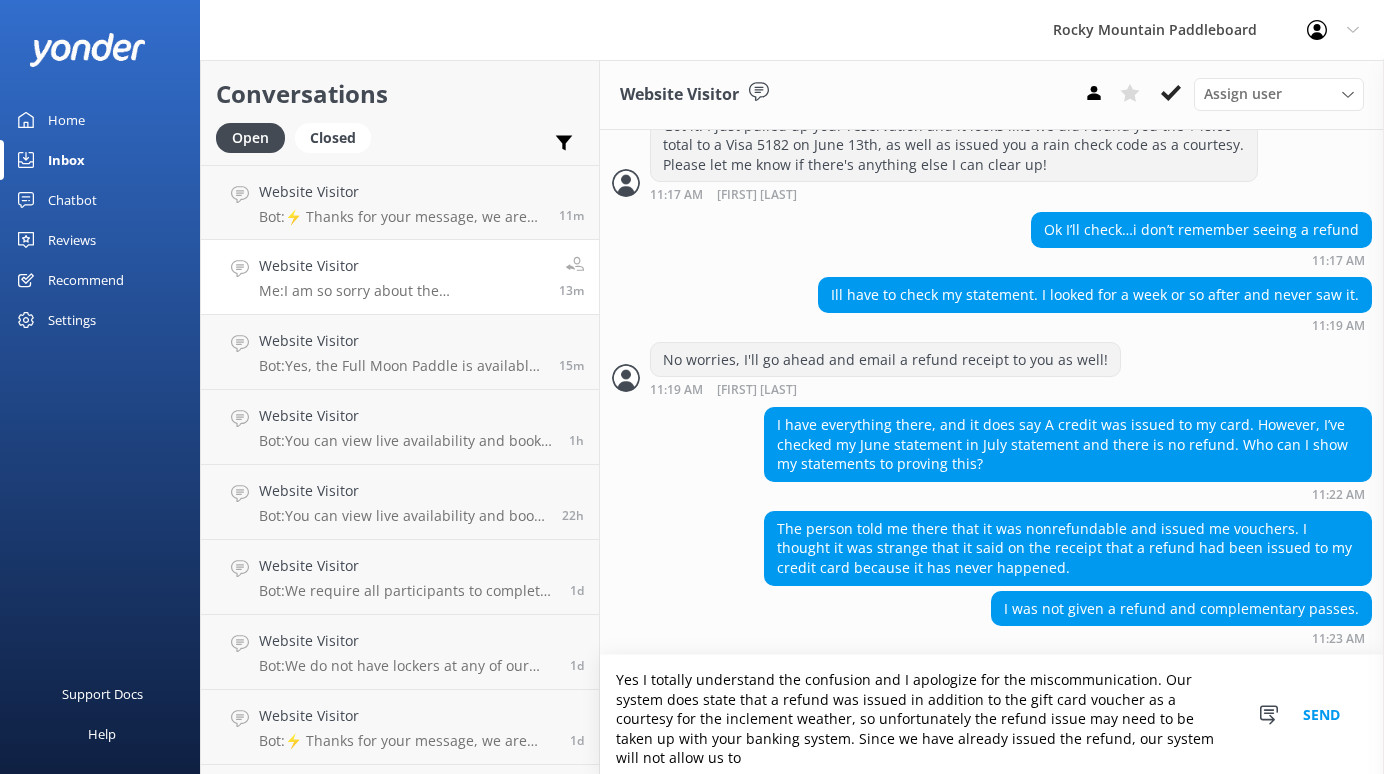 type on "Yes I totally understand the confusion and I apologize for the miscommunication. Our system does state that a refund was issued in addition to the gift card voucher as a courtesy for the inclement weather, so unfortunately the refund issue may need to be taken up with your banking system. Since we have already issued the refund, our system will not allow us to" 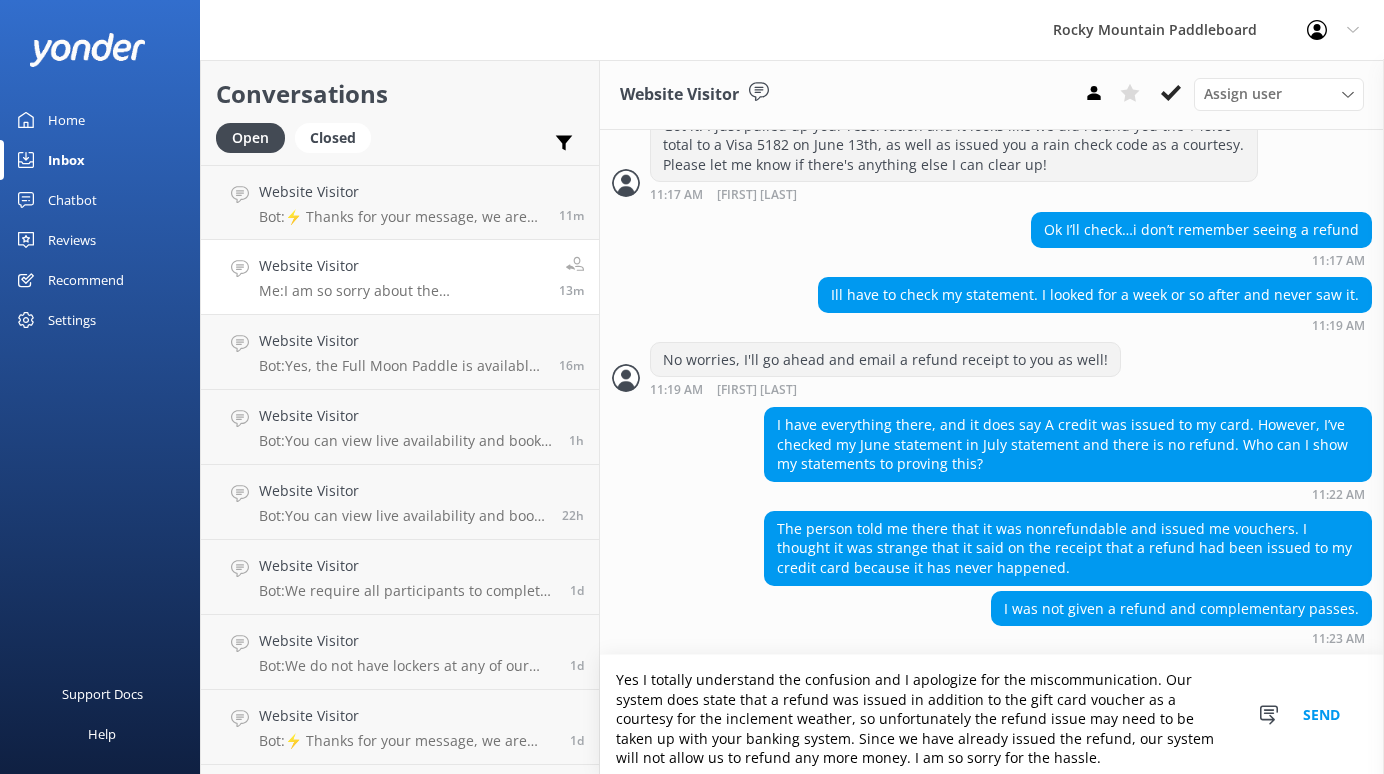 click on "Yes I totally understand the confusion and I apologize for the miscommunication. Our system does state that a refund was issued in addition to the gift card voucher as a courtesy for the inclement weather, so unfortunately the refund issue may need to be taken up with your banking system. Since we have already issued the refund, our system will not allow us to refund any more money. I am so sorry for the hassle." at bounding box center [992, 714] 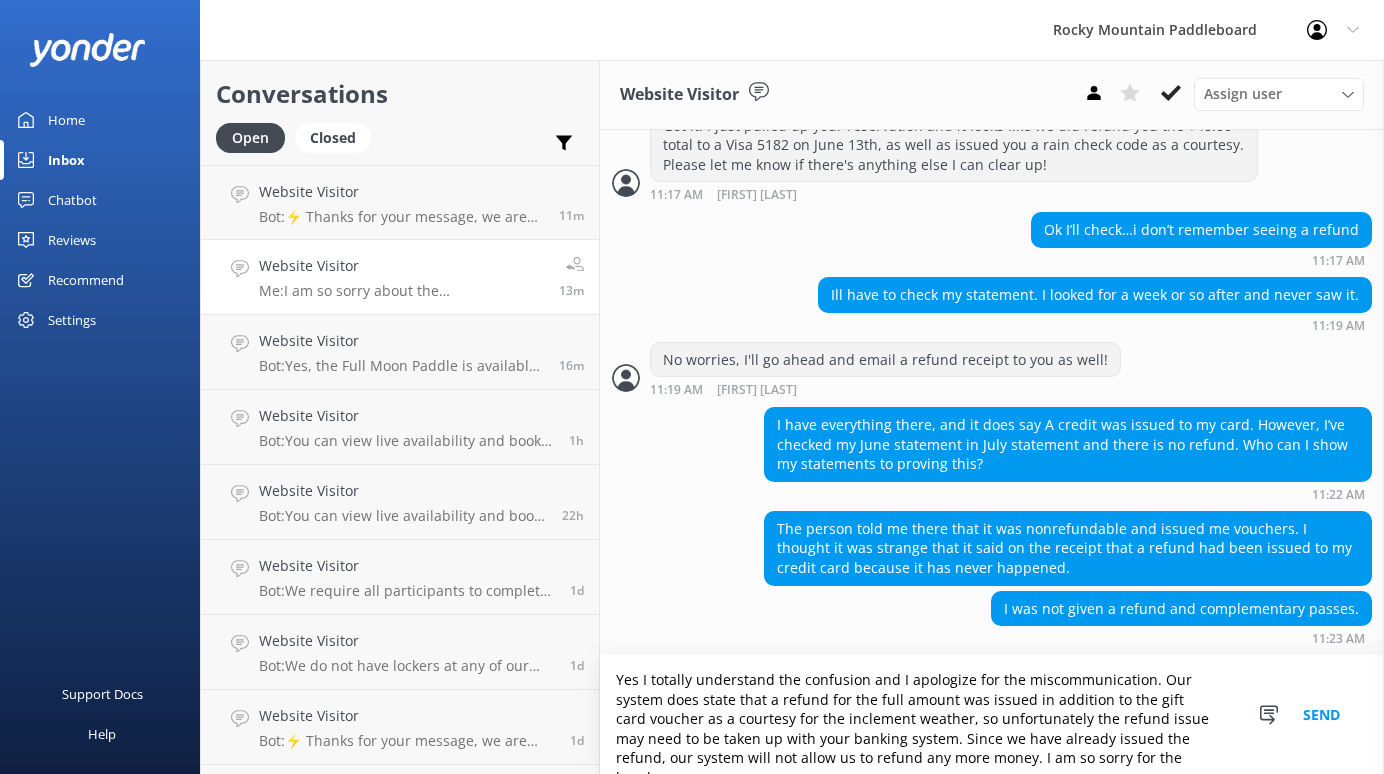 scroll, scrollTop: 9, scrollLeft: 0, axis: vertical 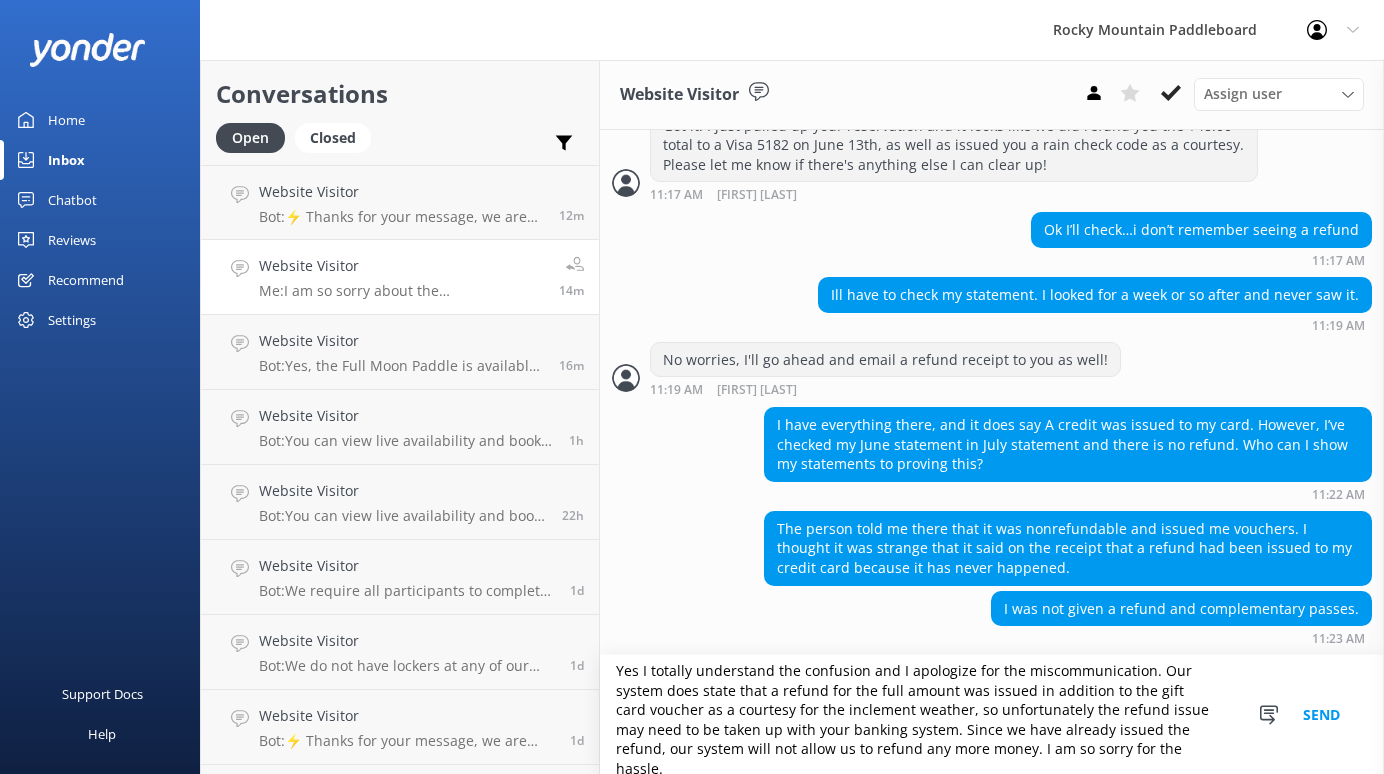 click on "Yes I totally understand the confusion and I apologize for the miscommunication. Our system does state that a refund for the full amount was issued in addition to the gift card voucher as a courtesy for the inclement weather, so unfortunately the refund issue may need to be taken up with your banking system. Since we have already issued the refund, our system will not allow us to refund any more money. I am so sorry for the hassle." at bounding box center (992, 714) 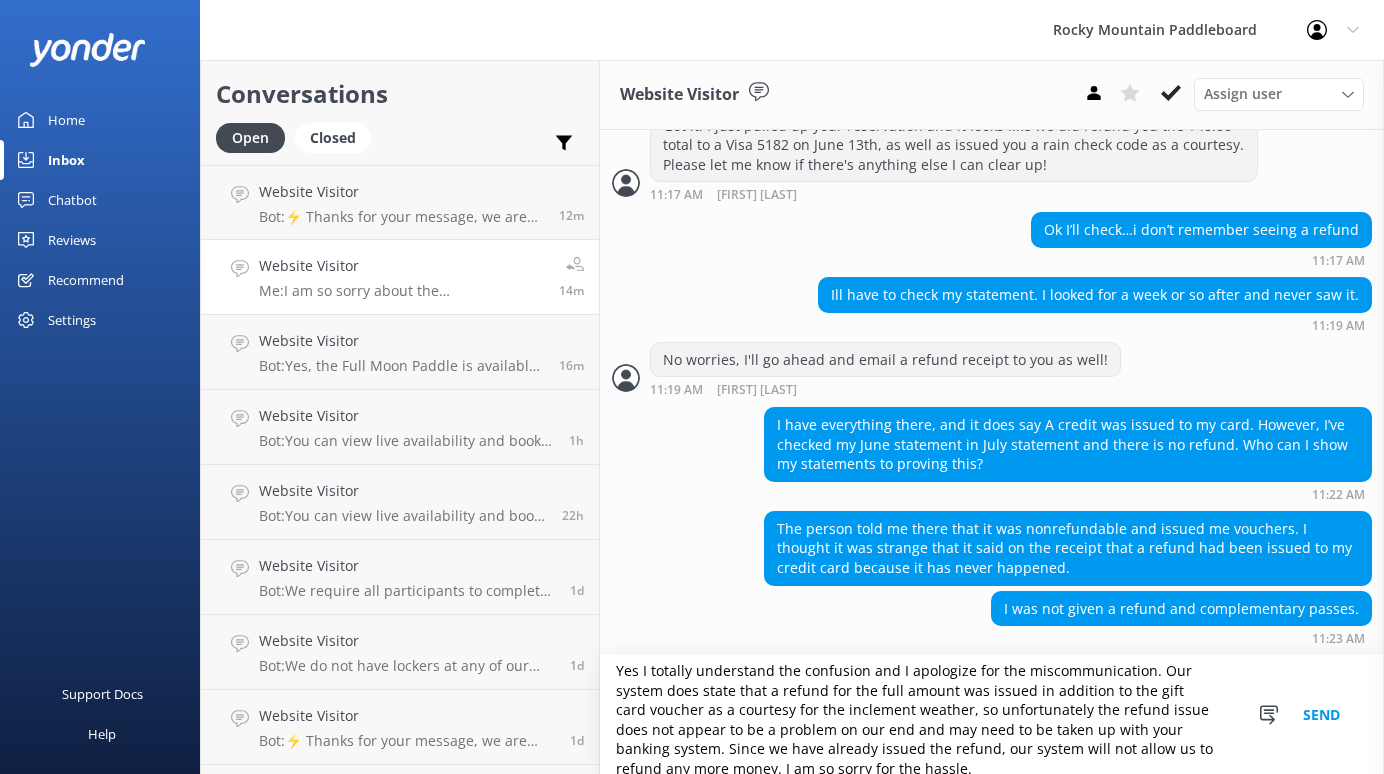 scroll, scrollTop: 28, scrollLeft: 0, axis: vertical 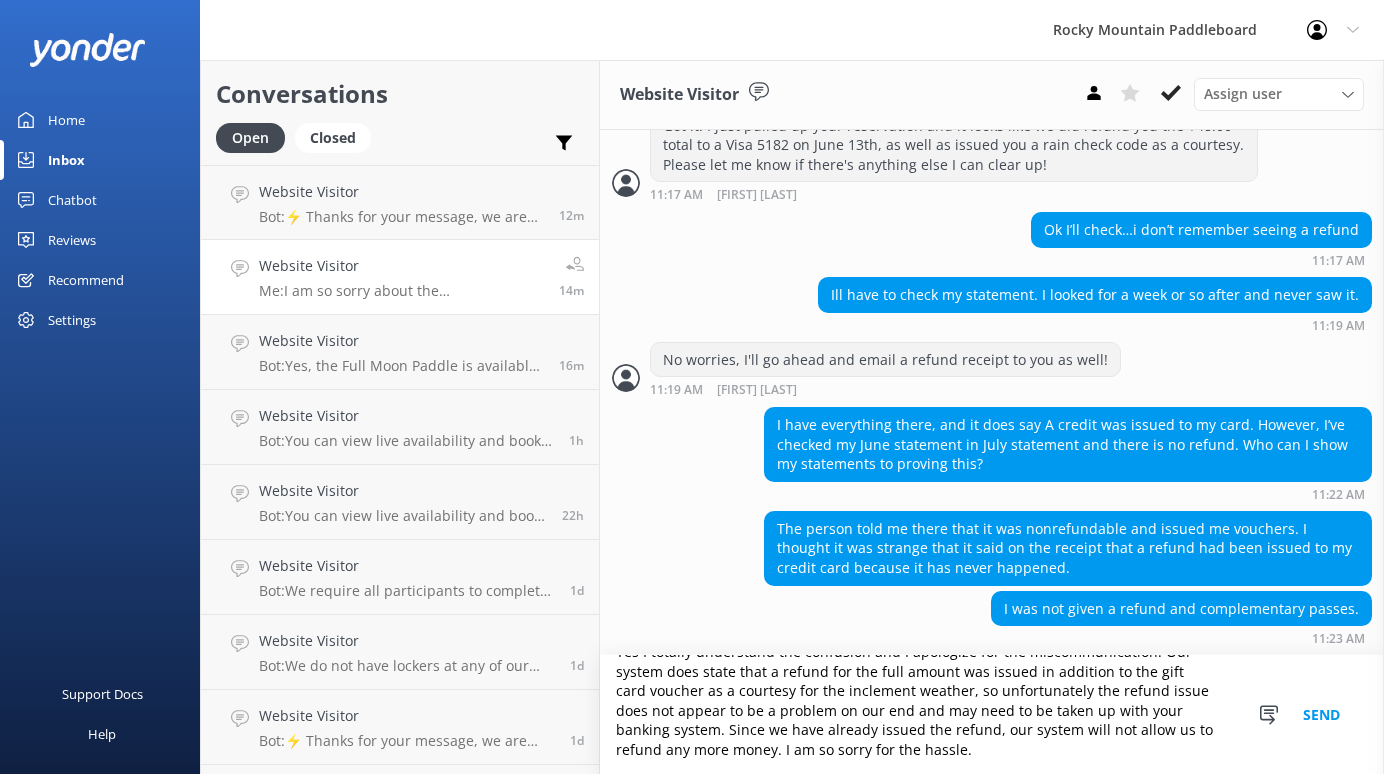 click on "Yes I totally understand the confusion and I apologize for the miscommunication. Our system does state that a refund for the full amount was issued in addition to the gift card voucher as a courtesy for the inclement weather, so unfortunately the refund issue does not appear to be a problem on our end and may need to be taken up with your banking system. Since we have already issued the refund, our system will not allow us to refund any more money. I am so sorry for the hassle." at bounding box center [992, 714] 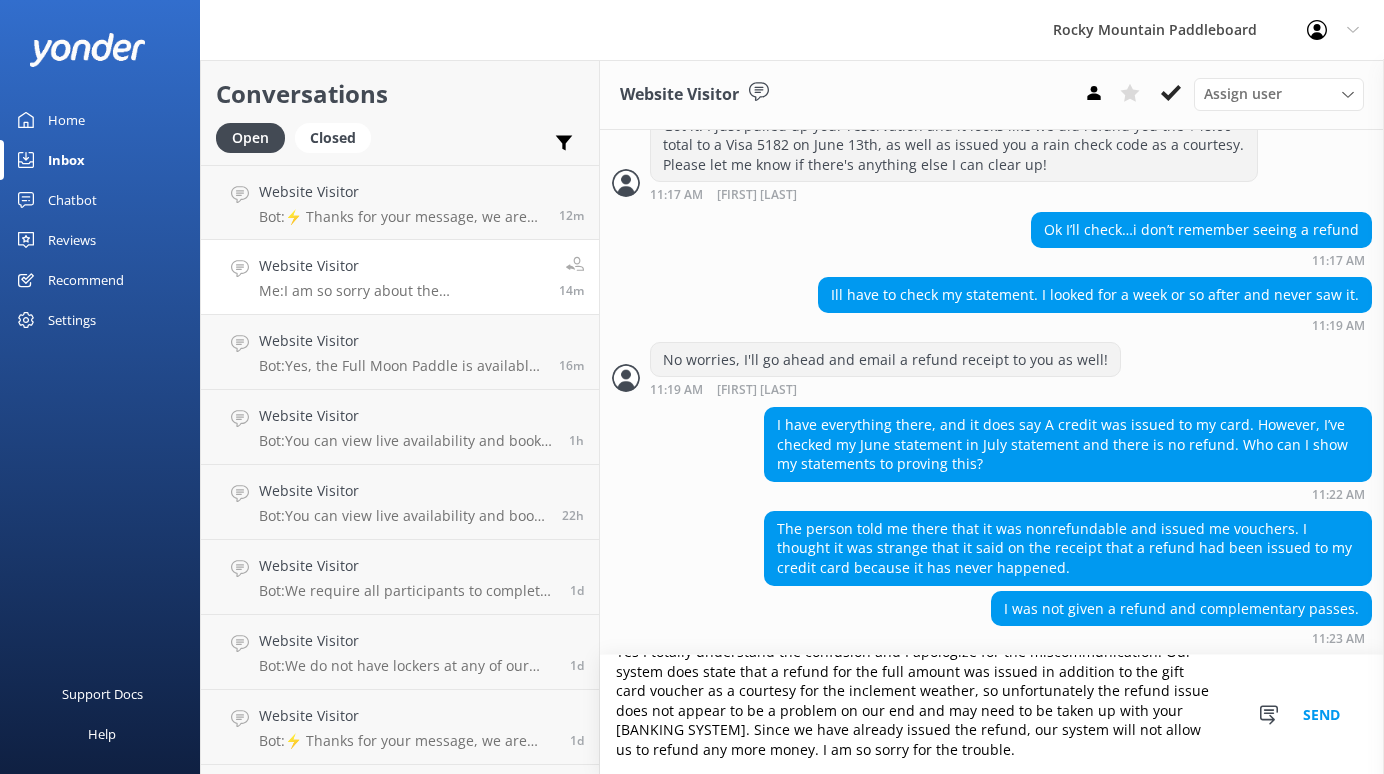 type on "Yes I totally understand the confusion and I apologize for the miscommunication. Our system does state that a refund for the full amount was issued in addition to the gift card voucher as a courtesy for the inclement weather, so unfortunately the refund issue does not appear to be a problem on our end and may need to be taken up with your [BANKING SYSTEM]. Since we have already issued the refund, our system will not allow us to refund any more money. I am so sorry for the trouble." 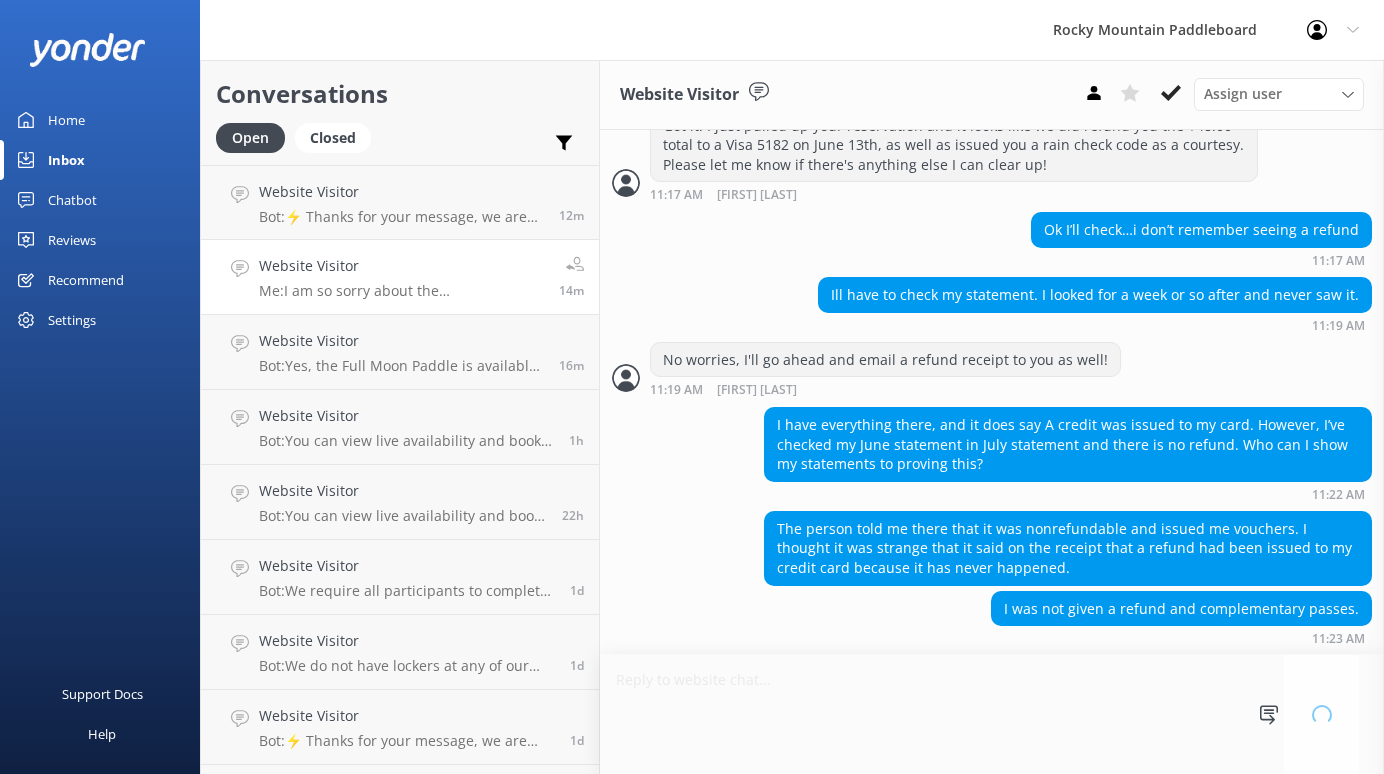 scroll, scrollTop: 0, scrollLeft: 0, axis: both 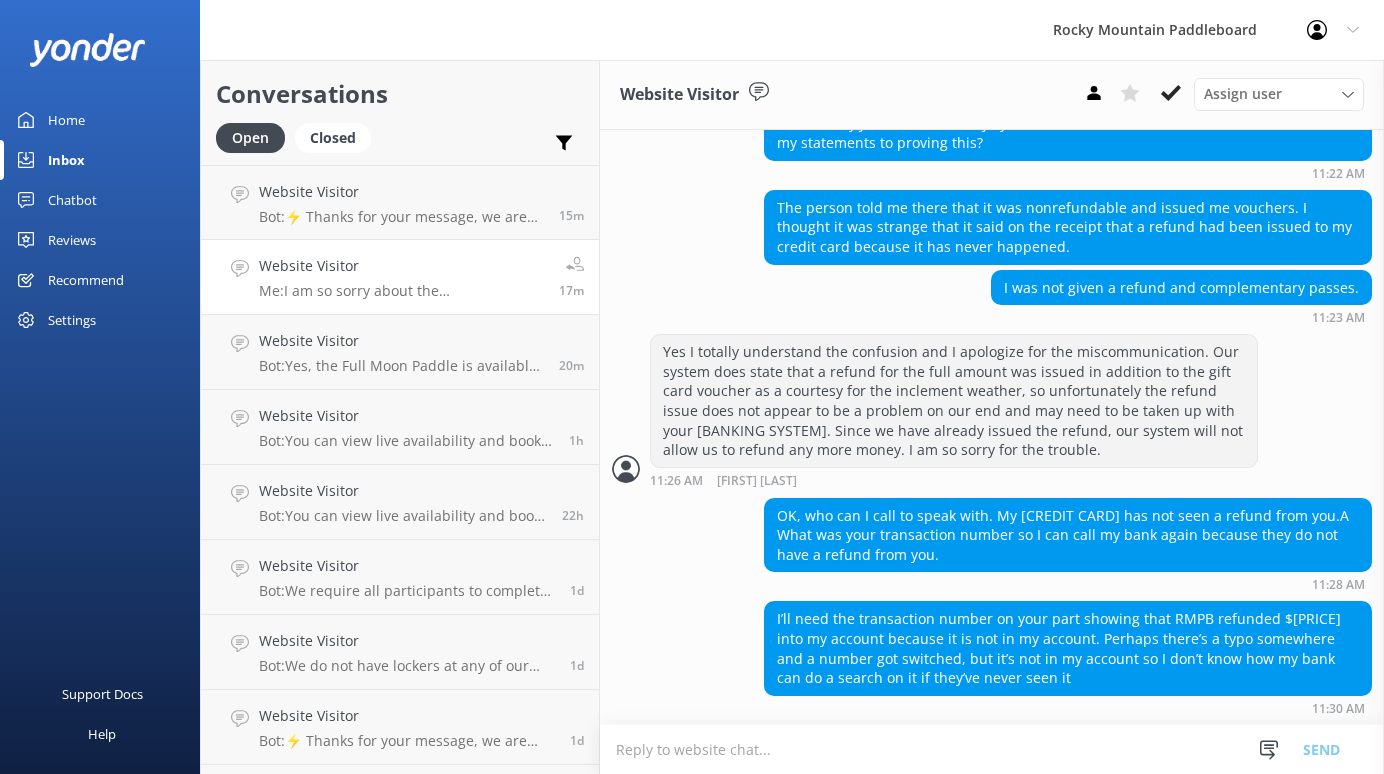 click at bounding box center (992, 749) 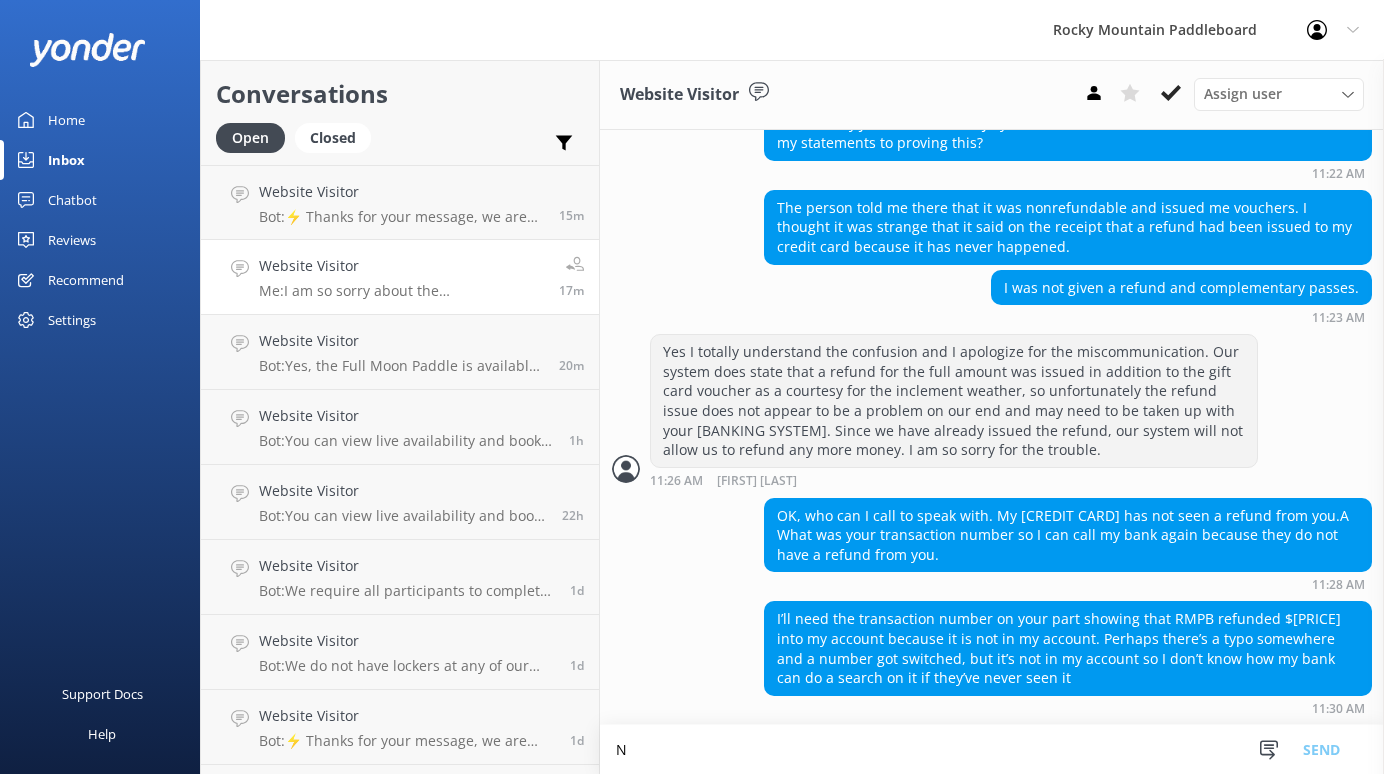 scroll, scrollTop: 0, scrollLeft: 0, axis: both 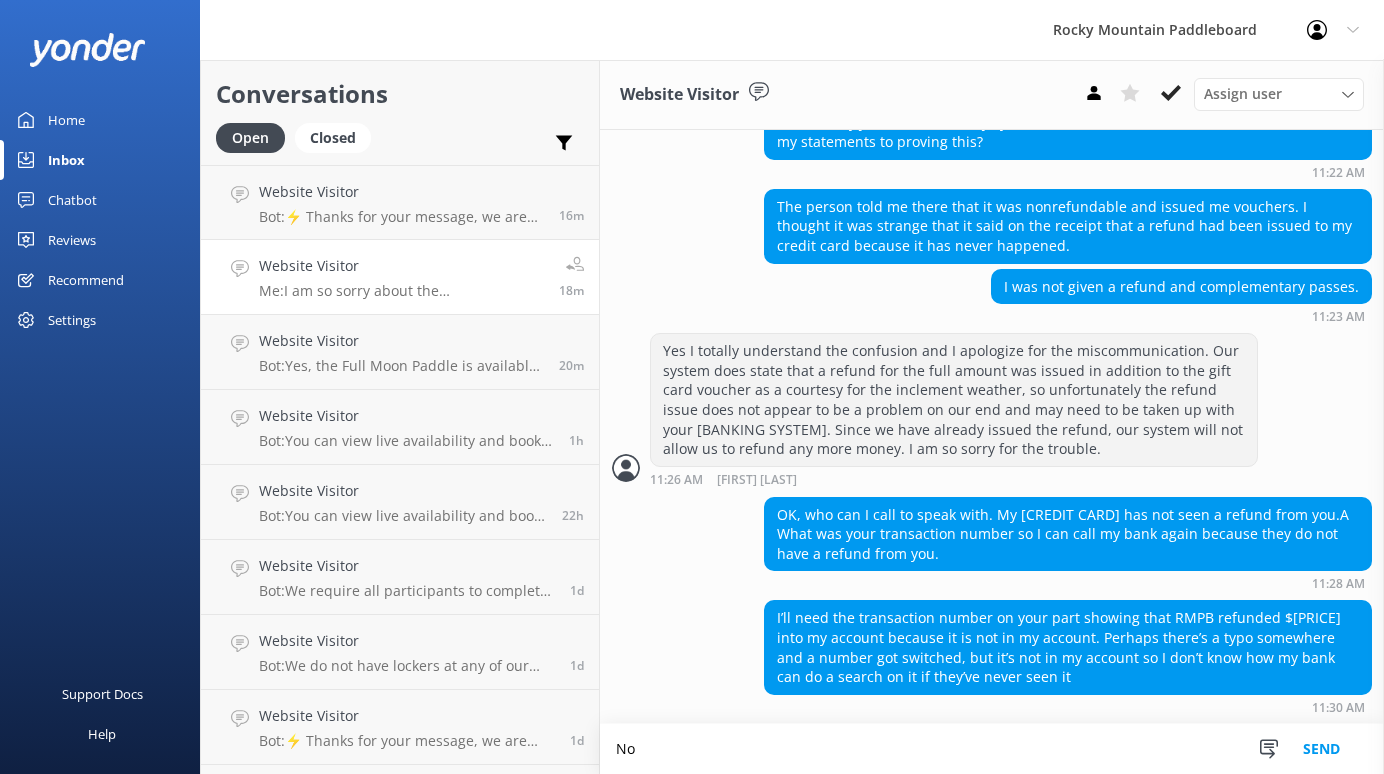 type on "N" 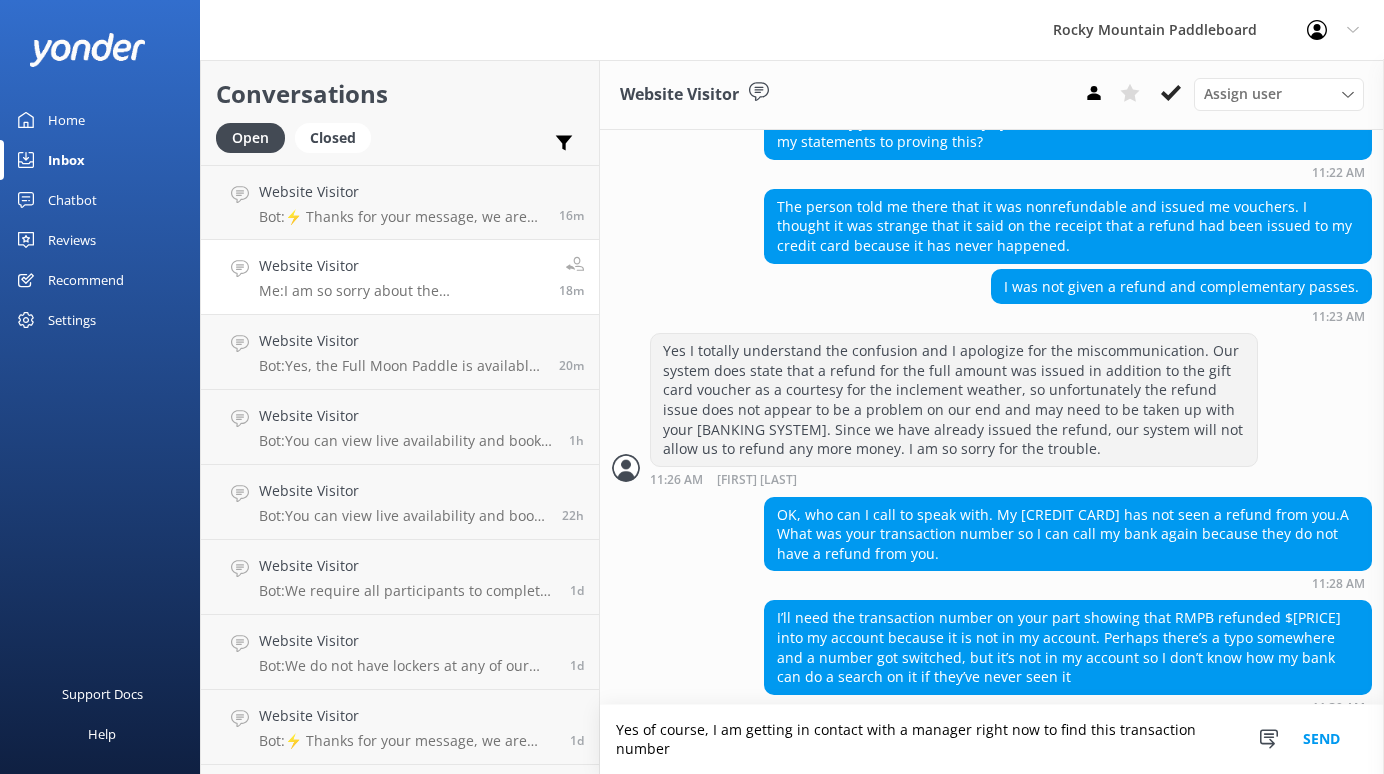 scroll, scrollTop: 1557, scrollLeft: 0, axis: vertical 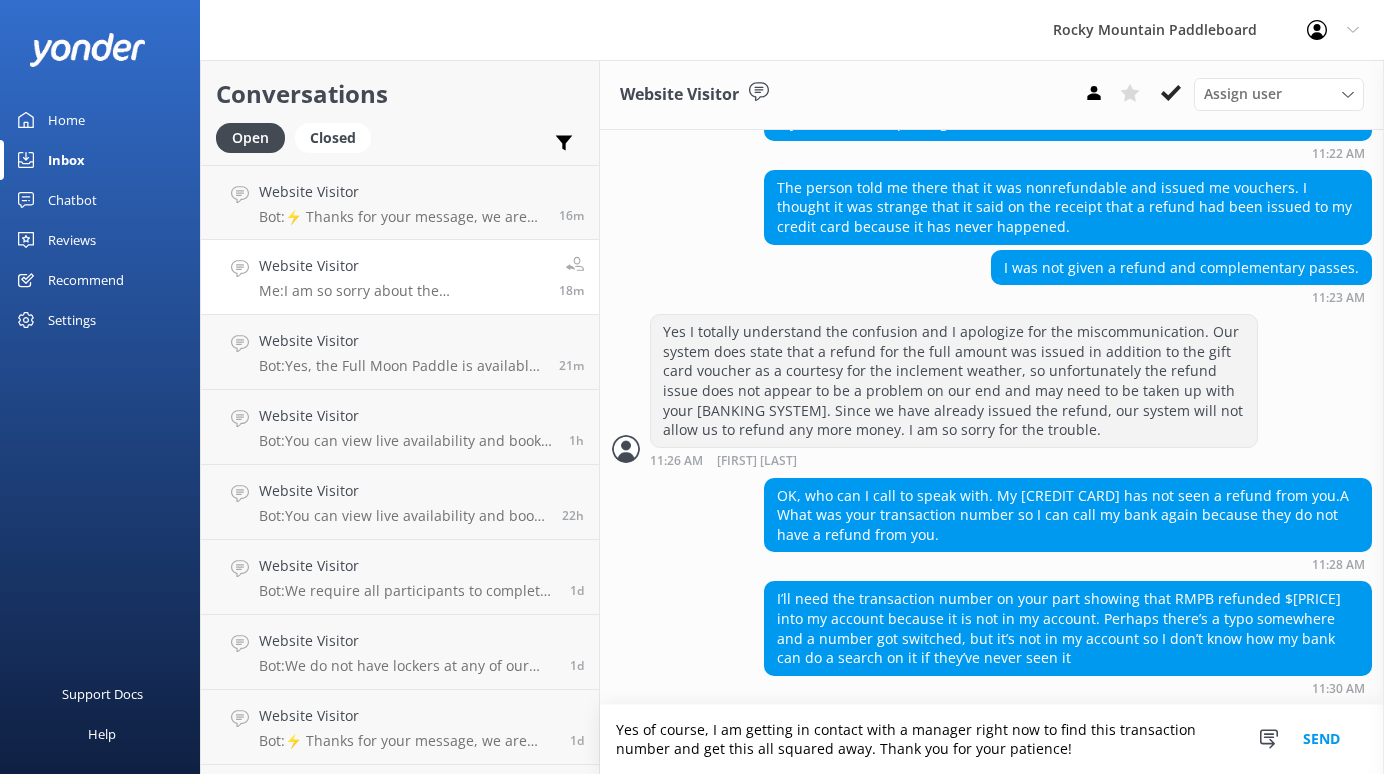 type on "Yes of course, I am getting in contact with a manager right now to find this transaction number and get this all squared away. Thank you for your patience!" 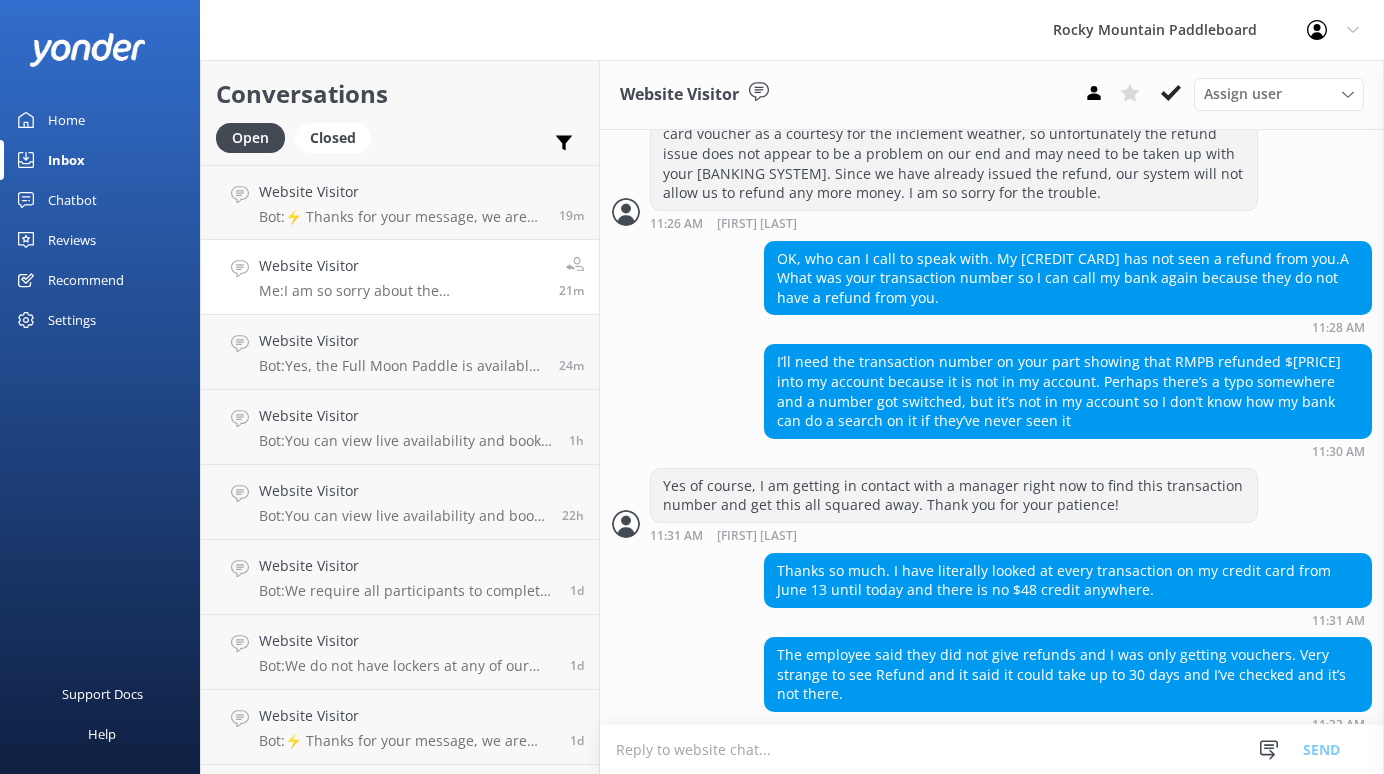 scroll, scrollTop: 1810, scrollLeft: 0, axis: vertical 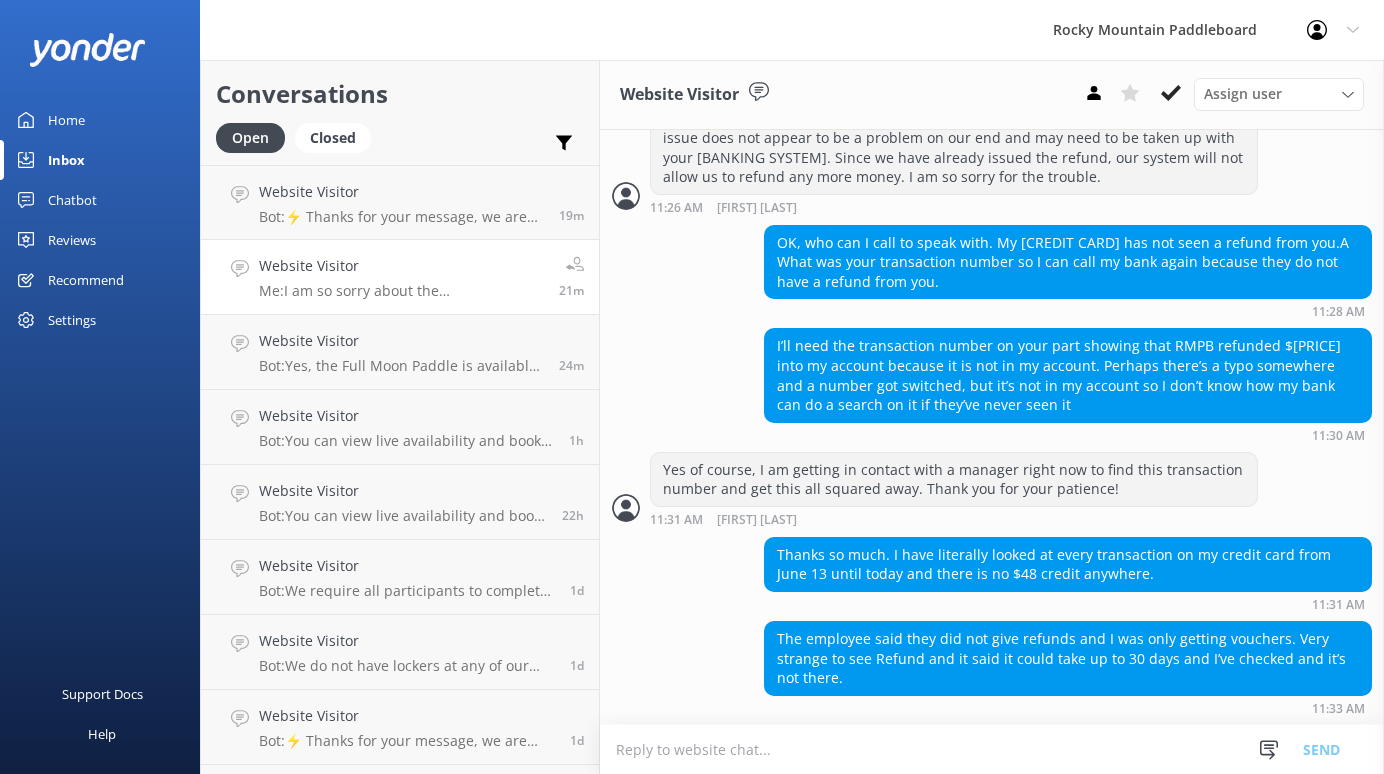 click at bounding box center [992, 749] 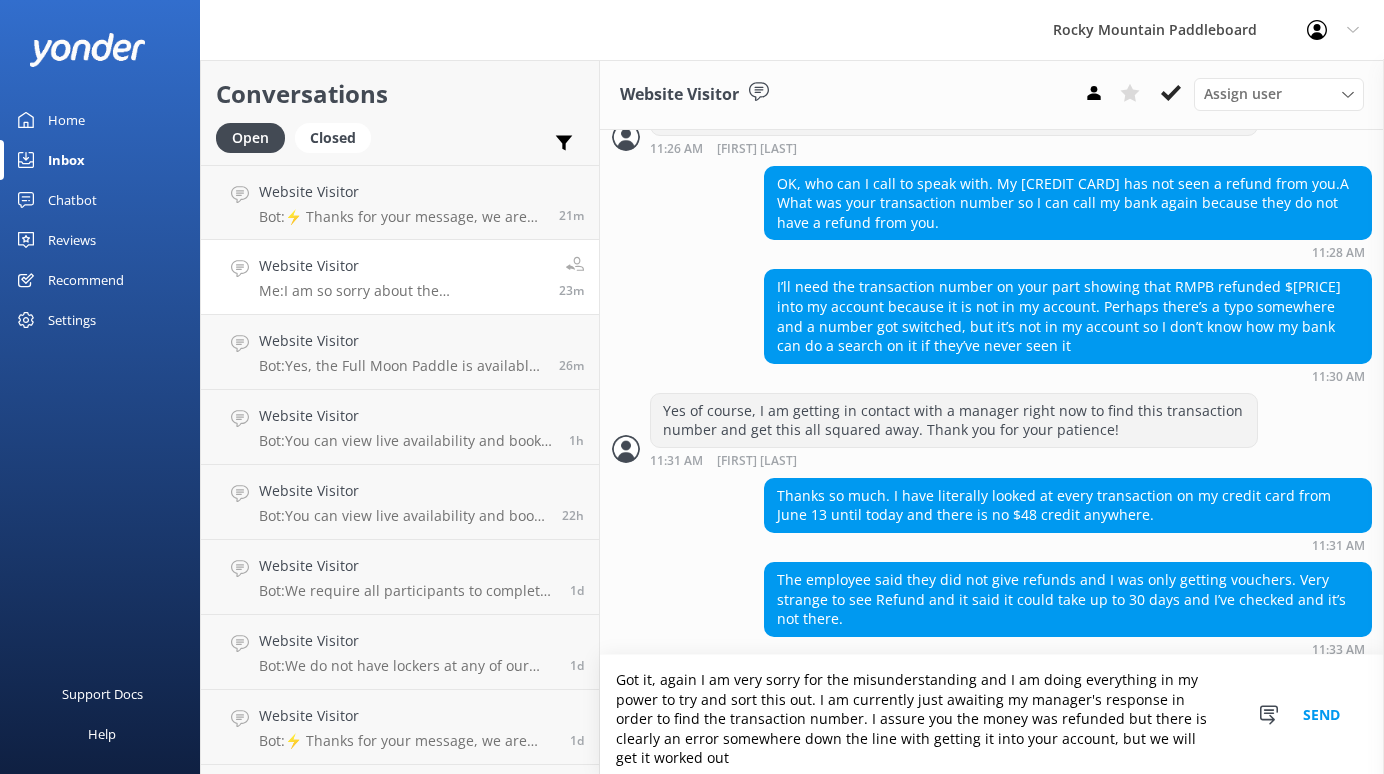 scroll, scrollTop: 1880, scrollLeft: 0, axis: vertical 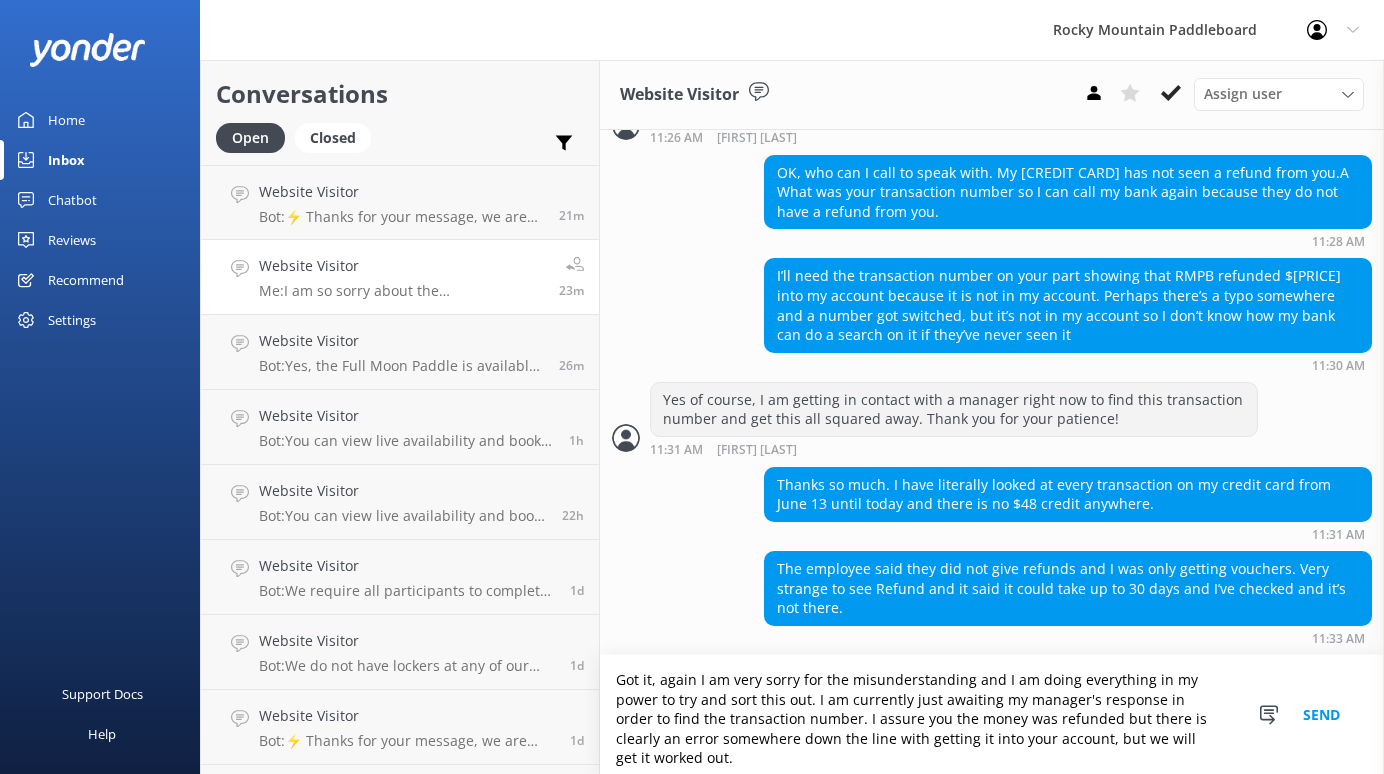 type on "Got it, again I am very sorry for the misunderstanding and I am doing everything in my power to try and sort this out. I am currently just awaiting my manager's response in order to find the transaction number. I assure you the money was refunded but there is clearly an error somewhere down the line with getting it into your account, but we will get it worked out." 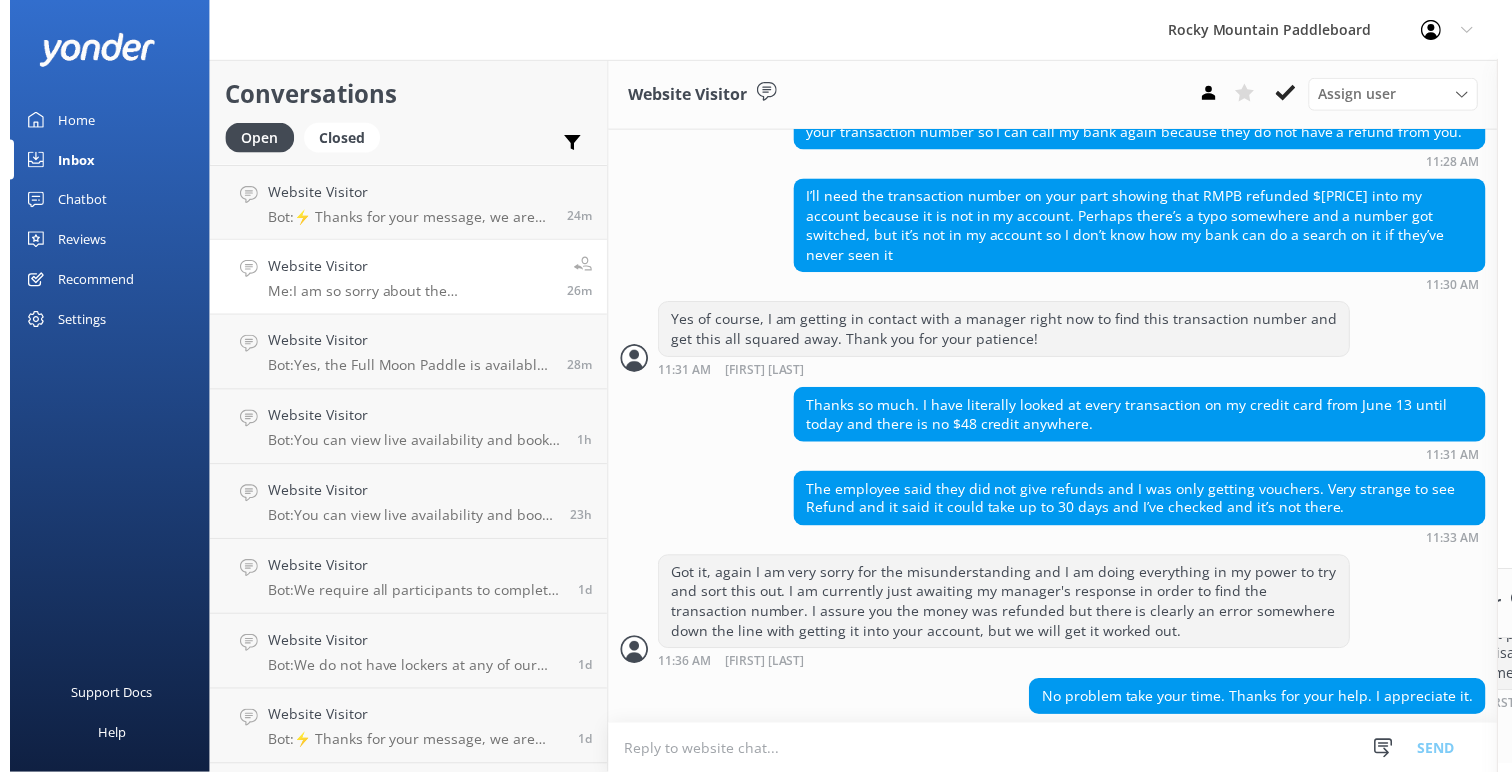 scroll, scrollTop: 1861, scrollLeft: 0, axis: vertical 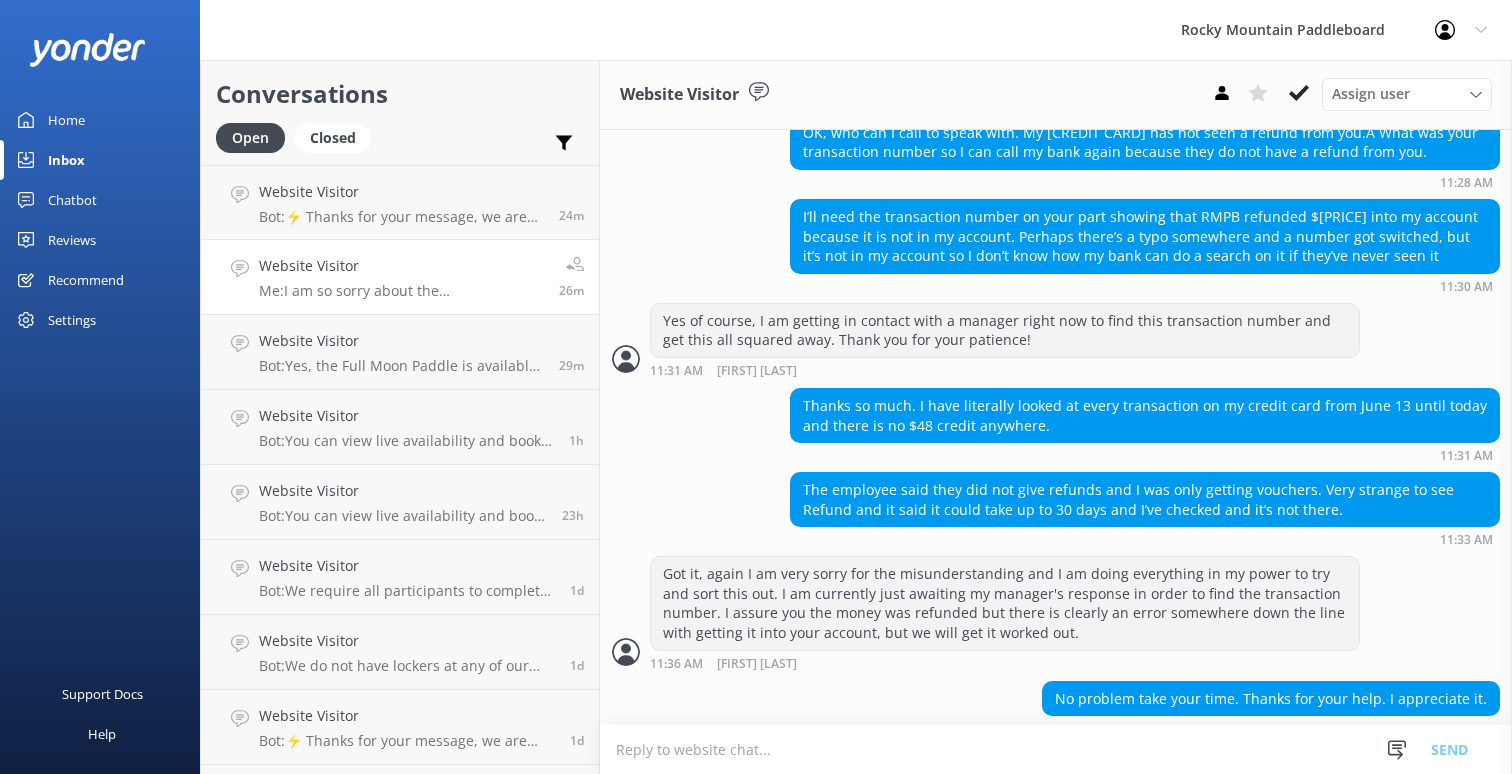 drag, startPoint x: 746, startPoint y: 737, endPoint x: 753, endPoint y: 706, distance: 31.780497 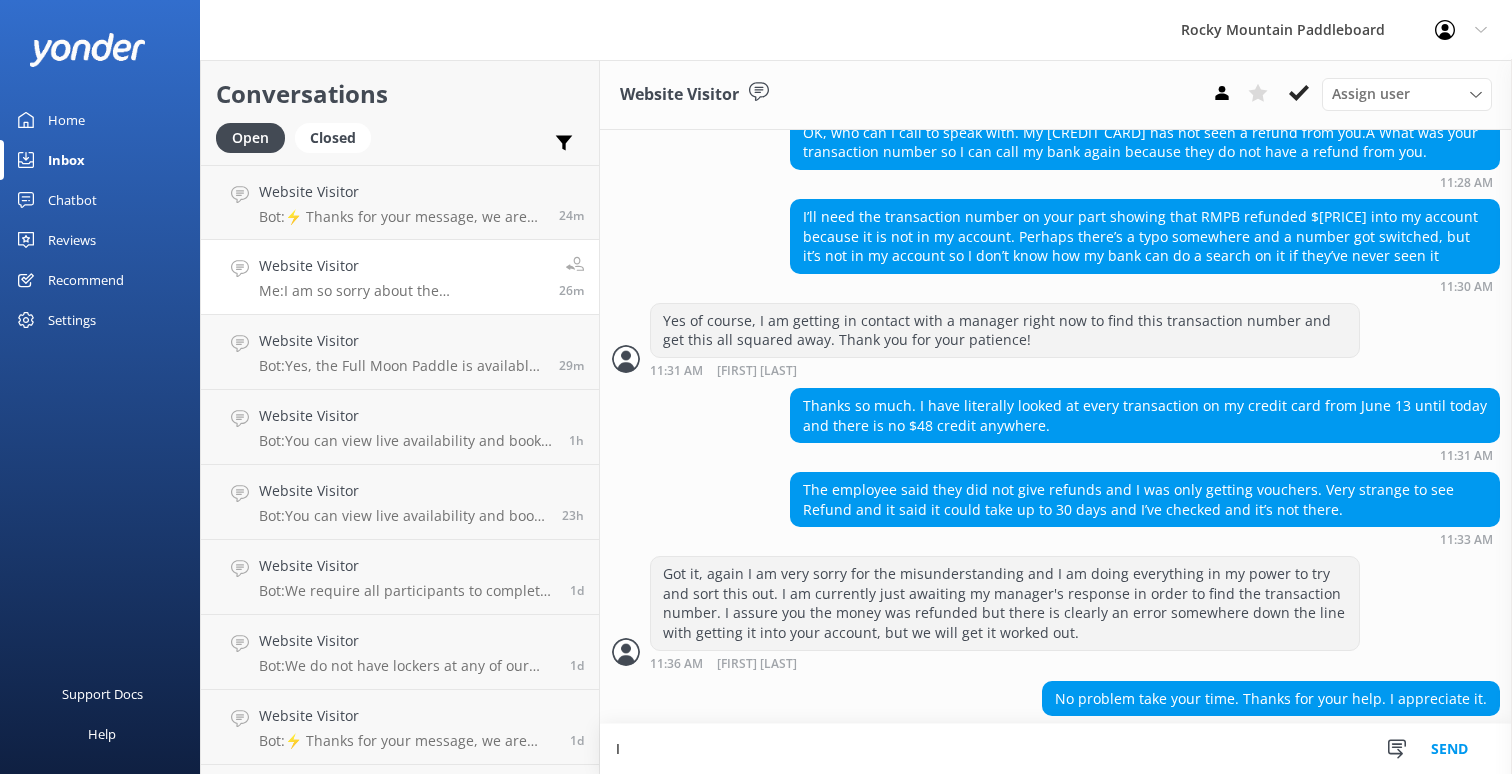 scroll, scrollTop: 1862, scrollLeft: 0, axis: vertical 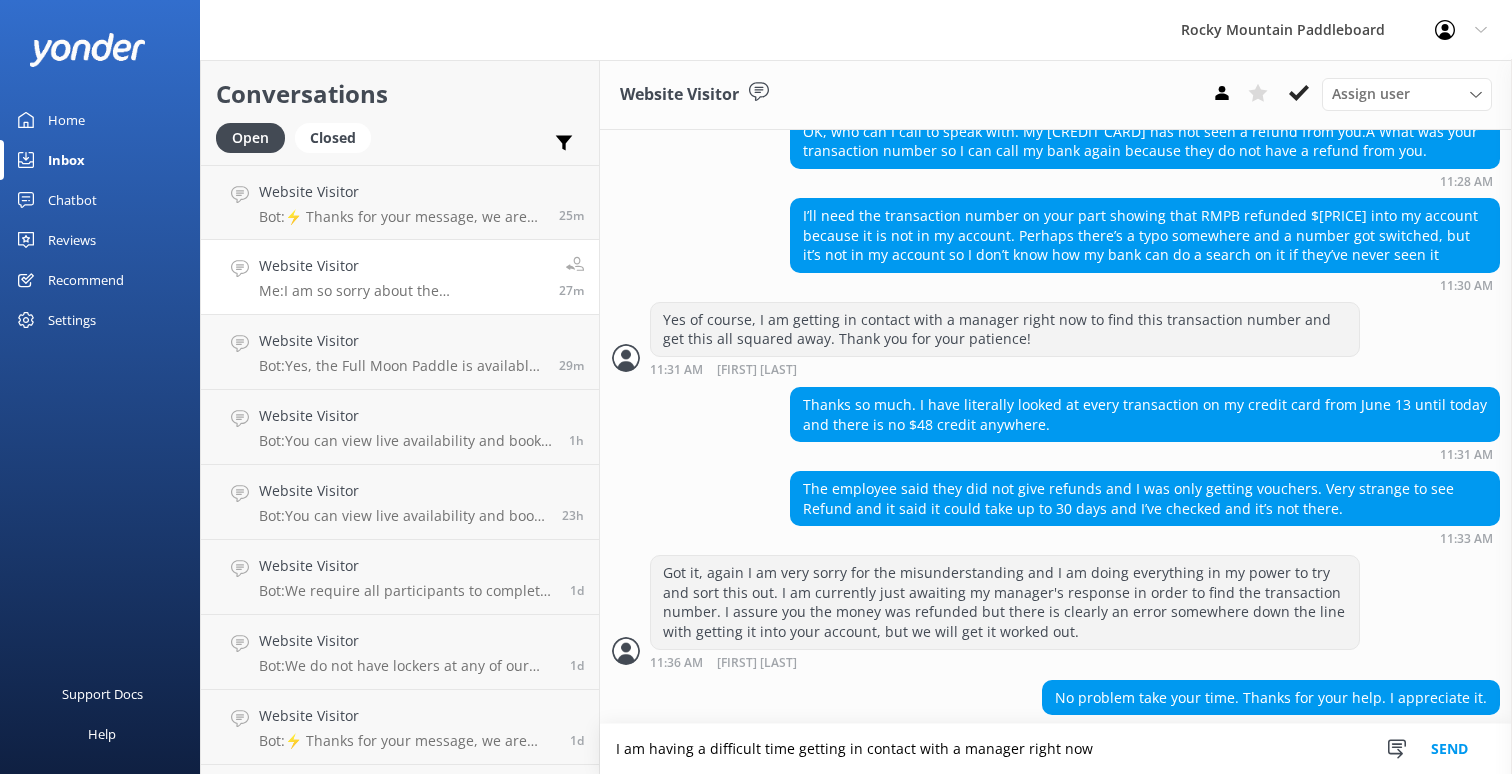 click on "I am having a difficult time getting in contact with a manager right now" at bounding box center (1056, 749) 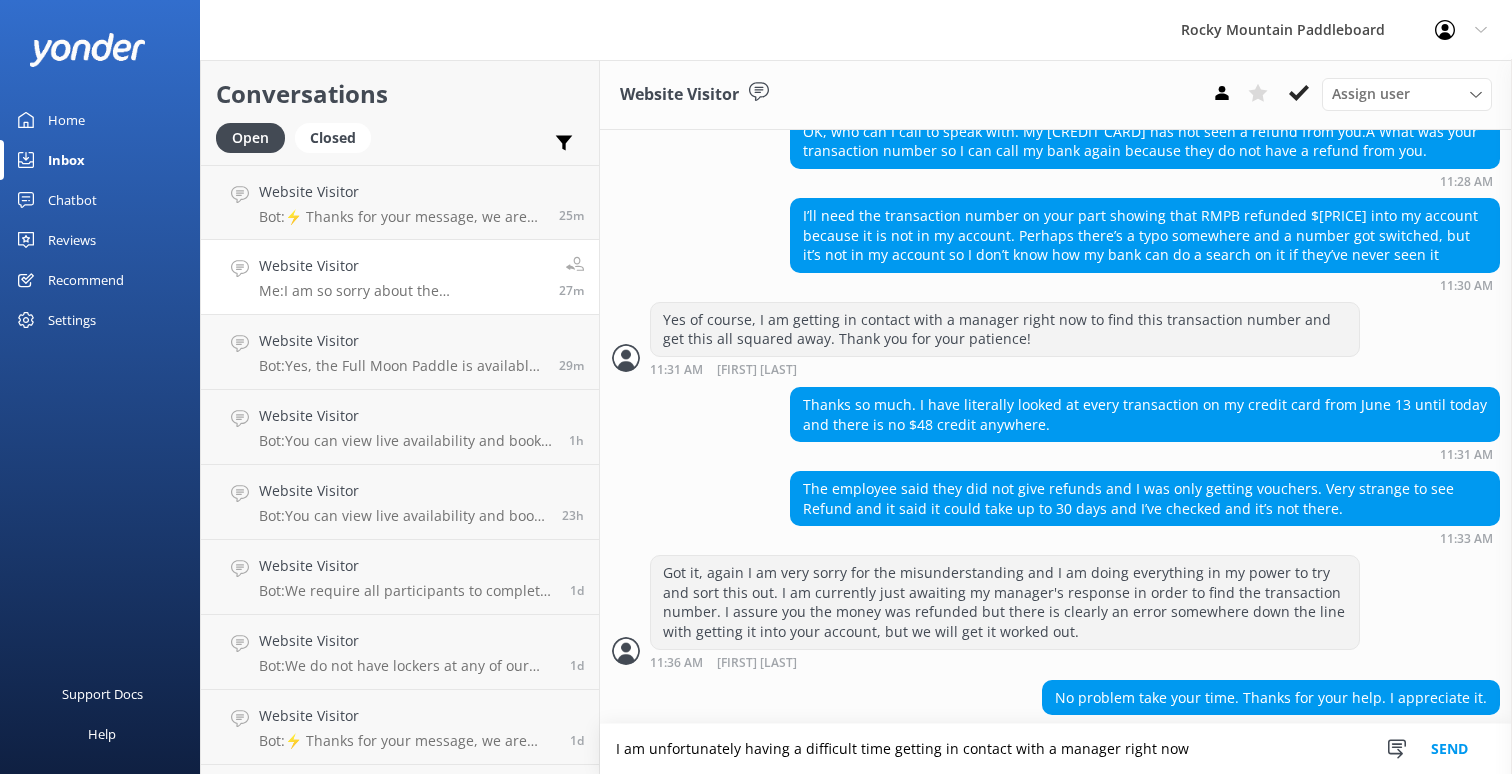 click on "I am unfortunately having a difficult time getting in contact with a manager right now" at bounding box center (1056, 749) 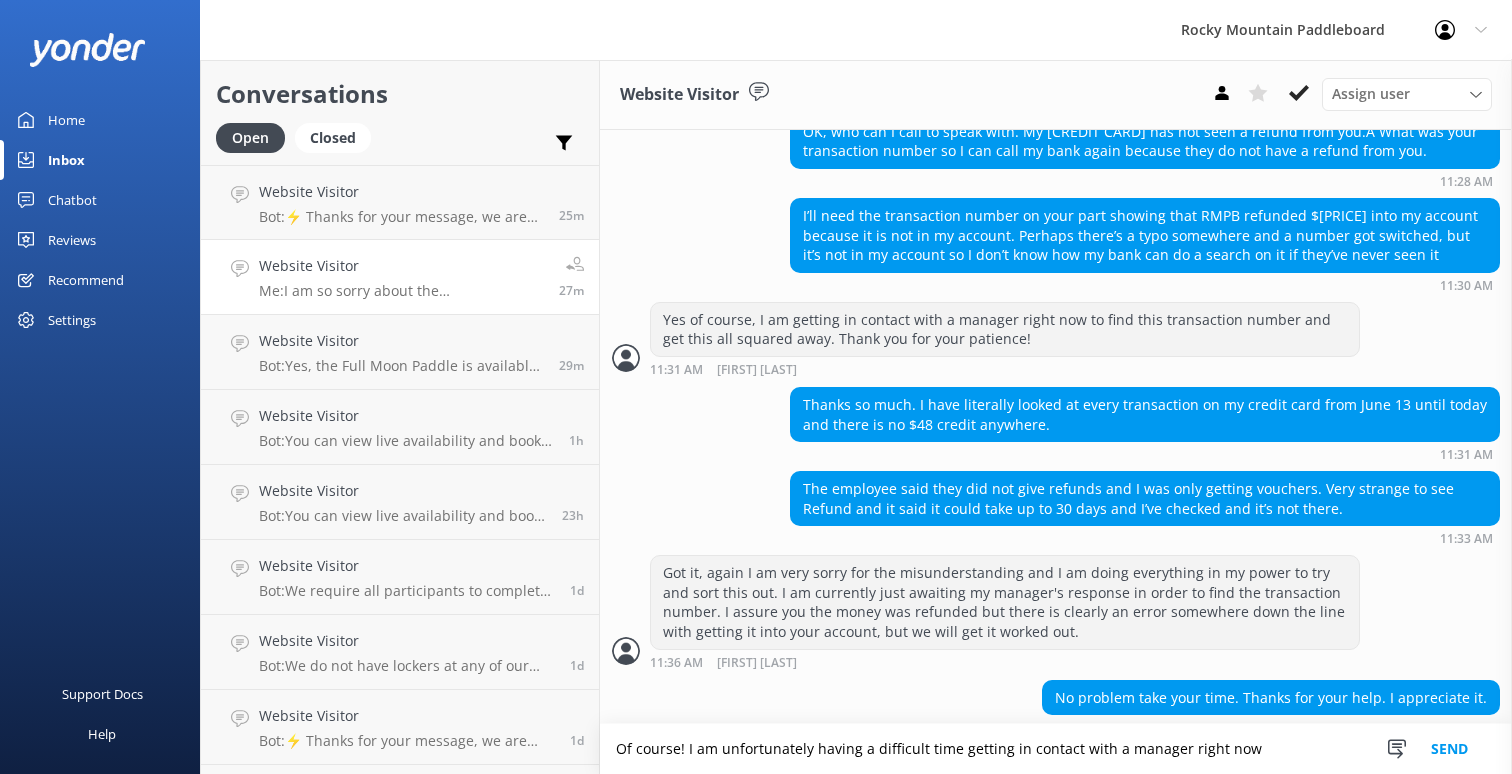 click on "Of course! I am unfortunately having a difficult time getting in contact with a manager right now" at bounding box center [1056, 749] 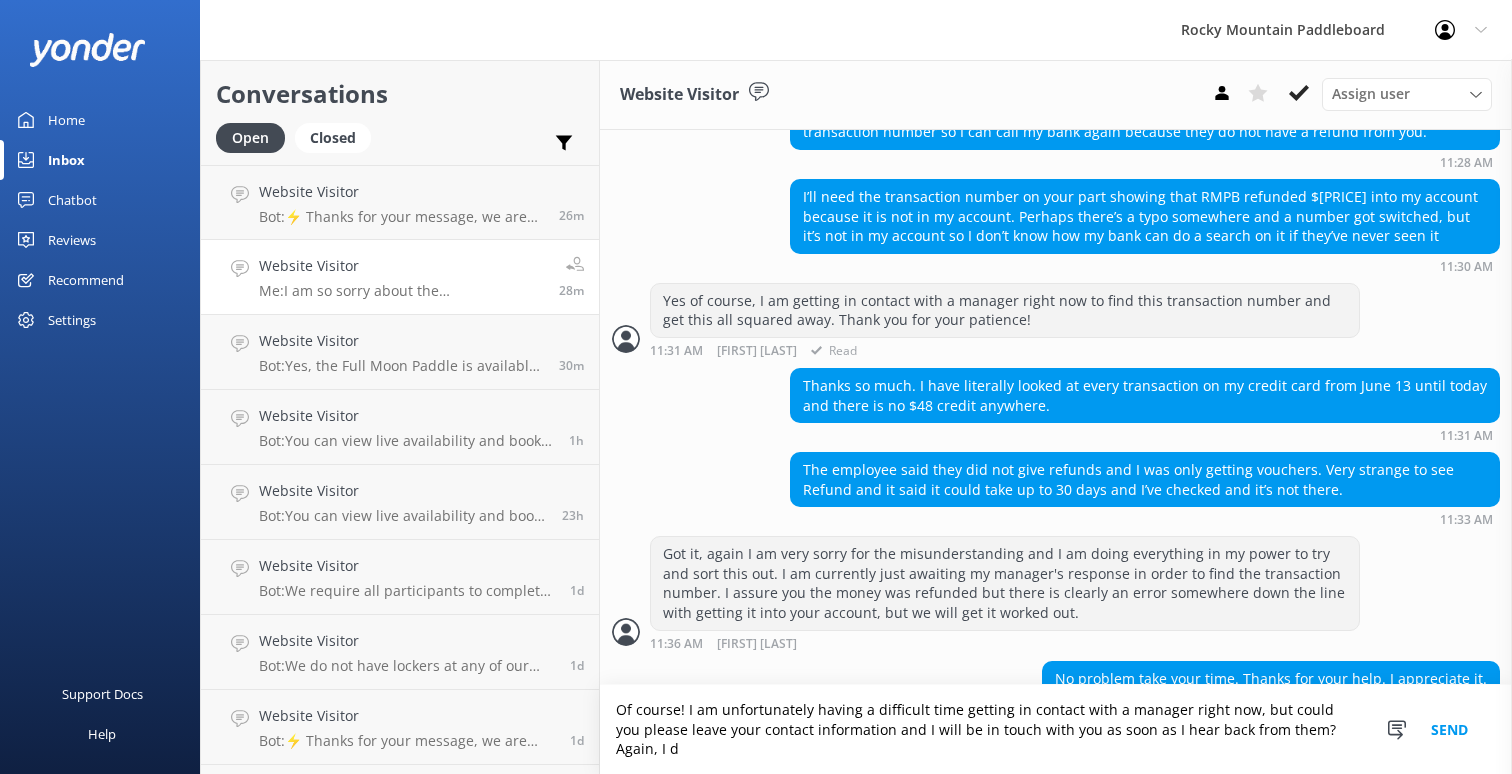 scroll, scrollTop: 1901, scrollLeft: 0, axis: vertical 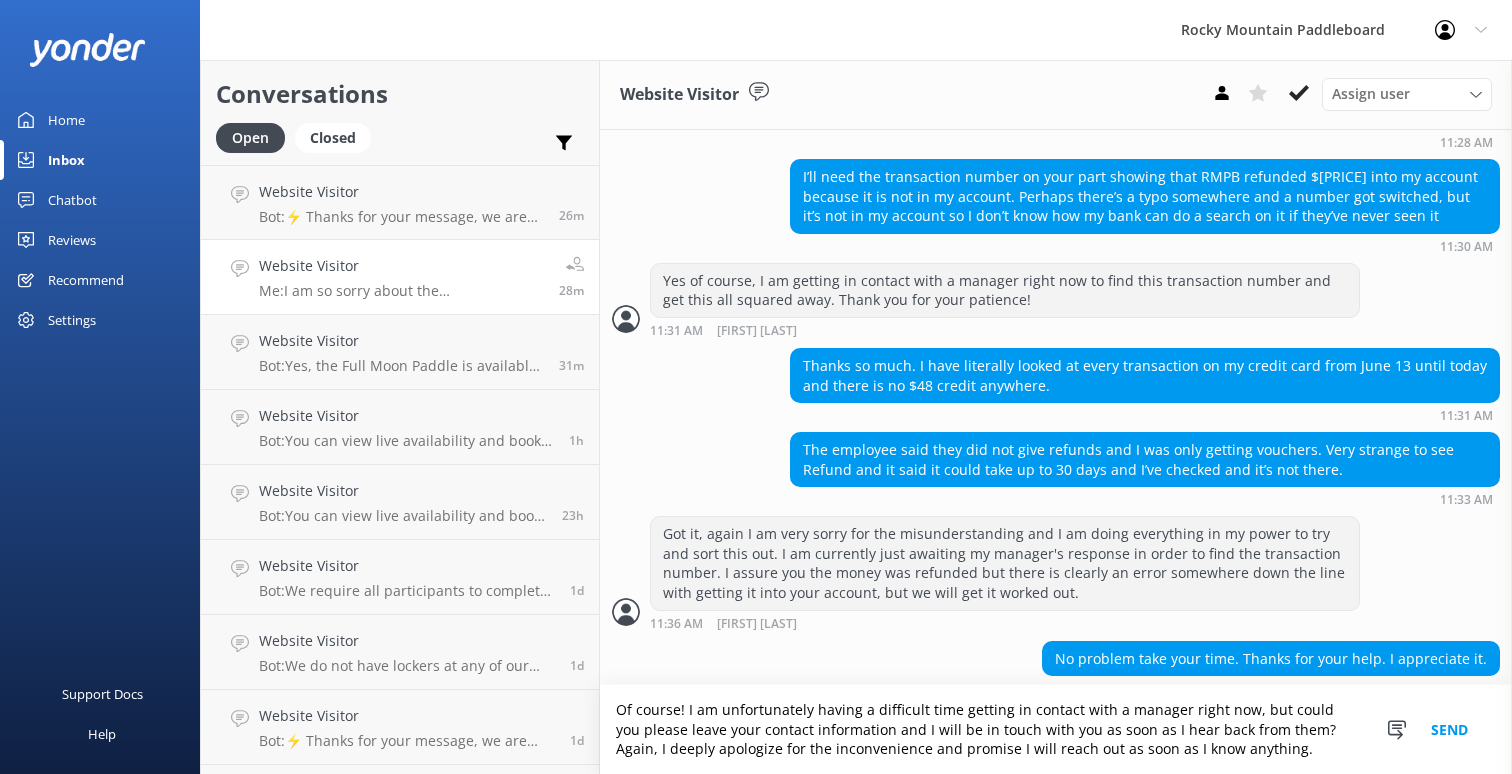 type on "Of course! I am unfortunately having a difficult time getting in contact with a manager right now, but could you please leave your contact information and I will be in touch with you as soon as I hear back from them? Again, I deeply apologize for the inconvenience and promise I will reach out as soon as I know anything." 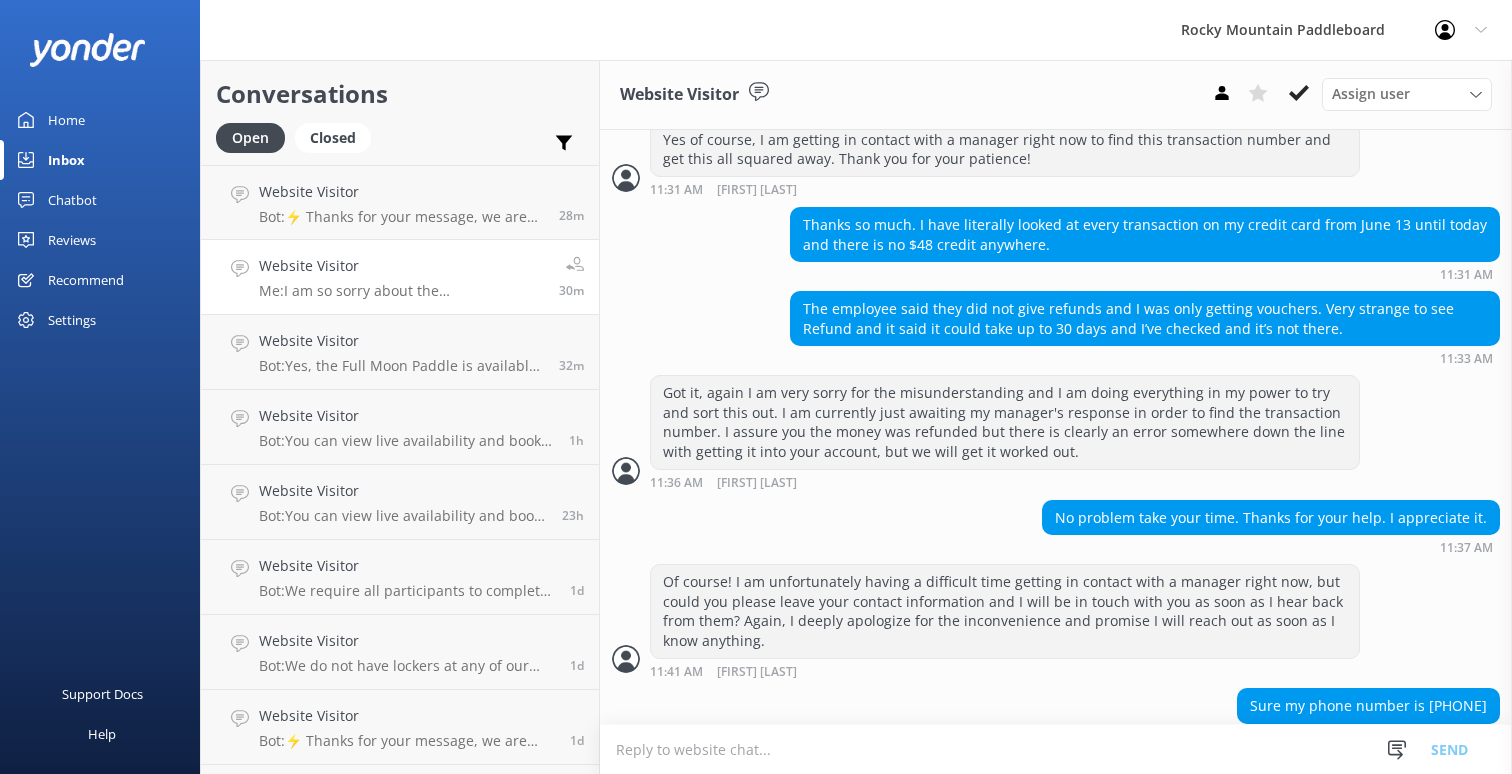 scroll, scrollTop: 2050, scrollLeft: 0, axis: vertical 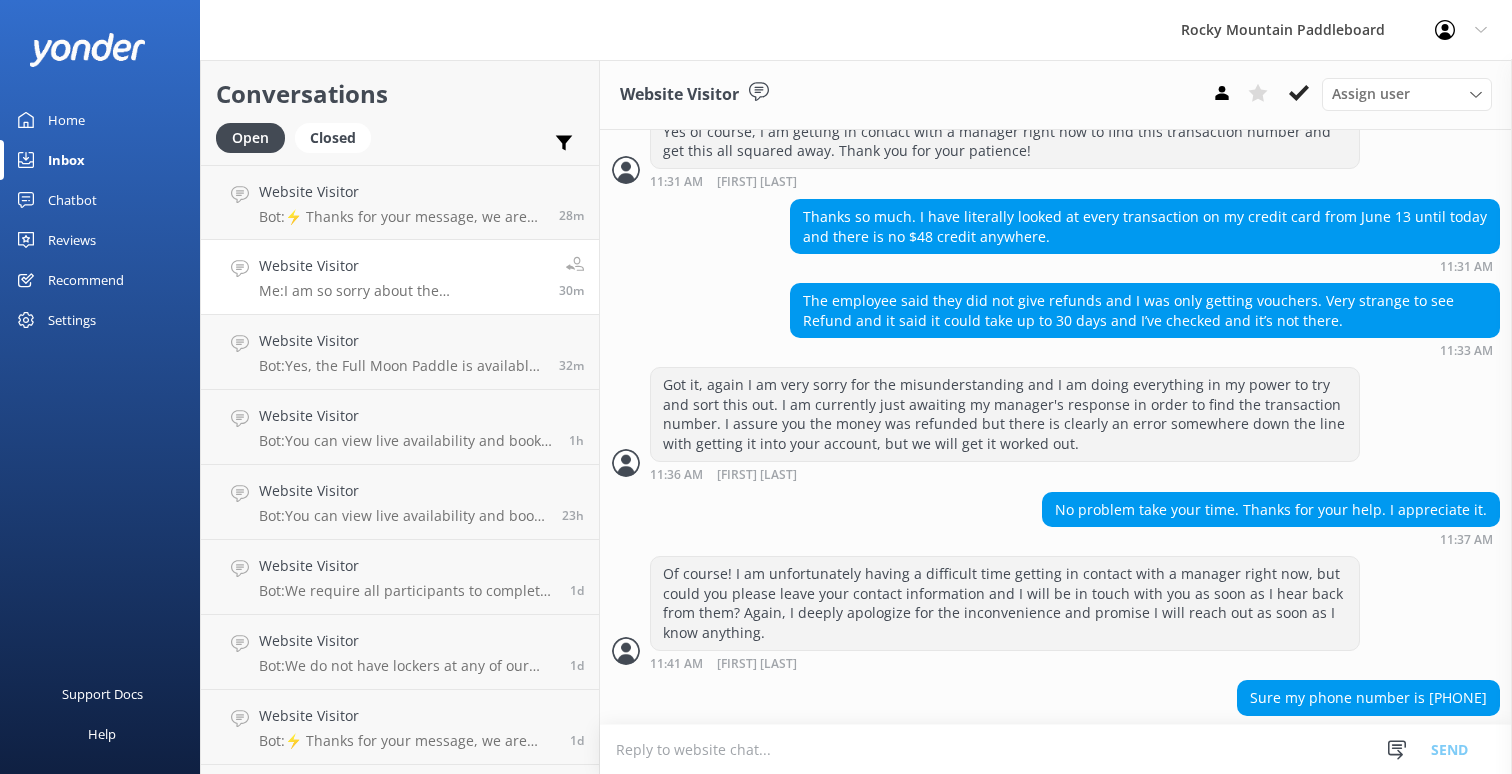 click at bounding box center (1056, 749) 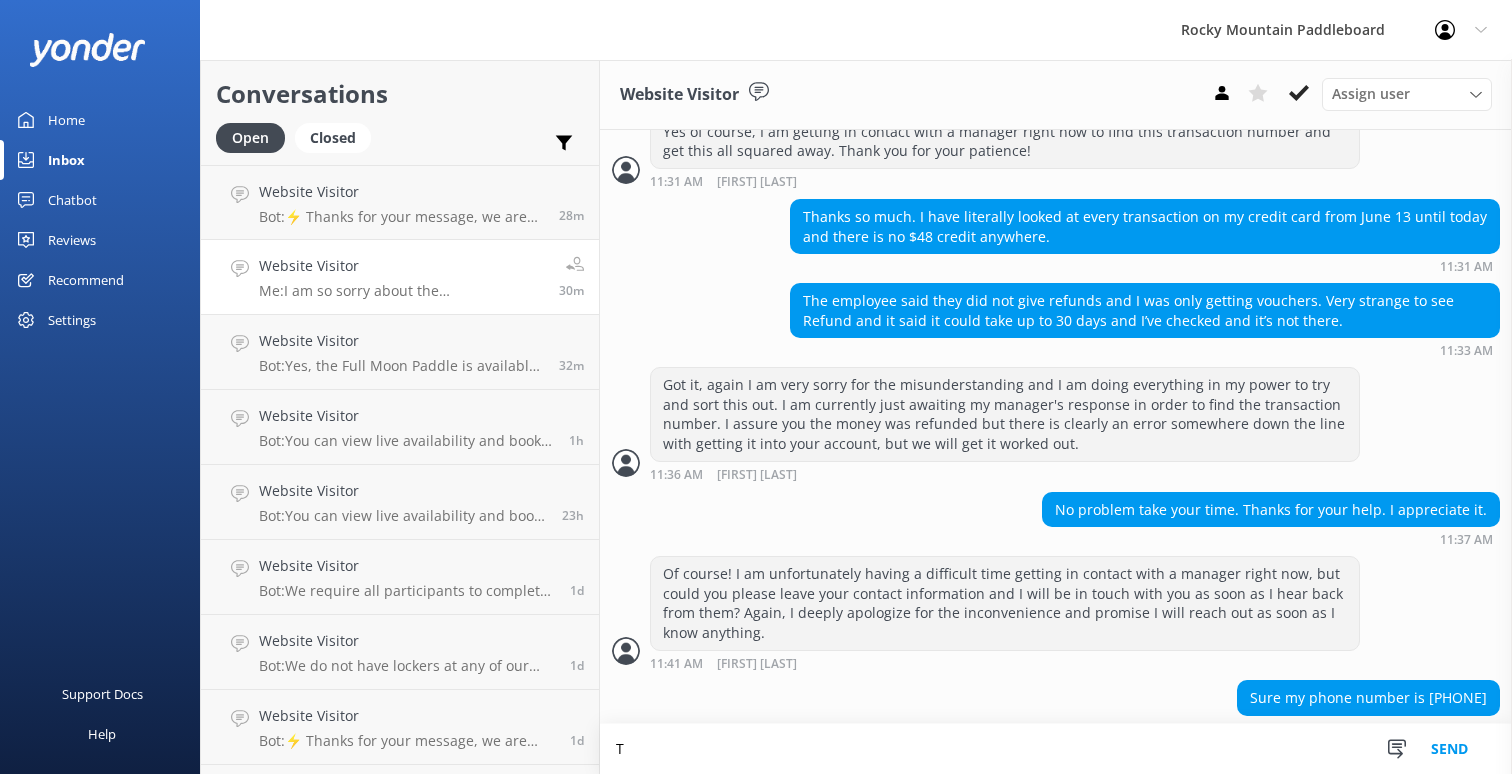 scroll, scrollTop: 2051, scrollLeft: 0, axis: vertical 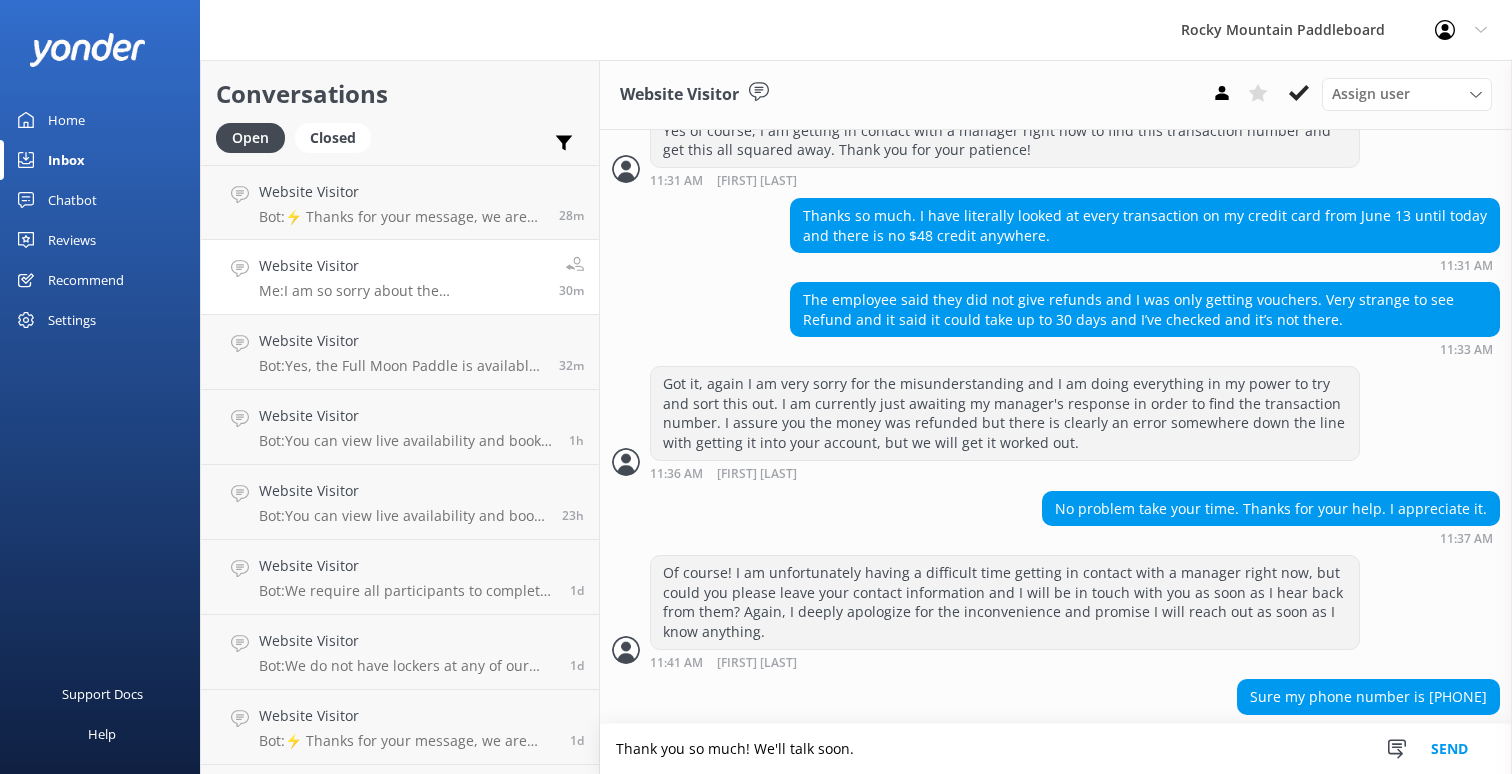 type on "Thank you so much! We'll talk soon." 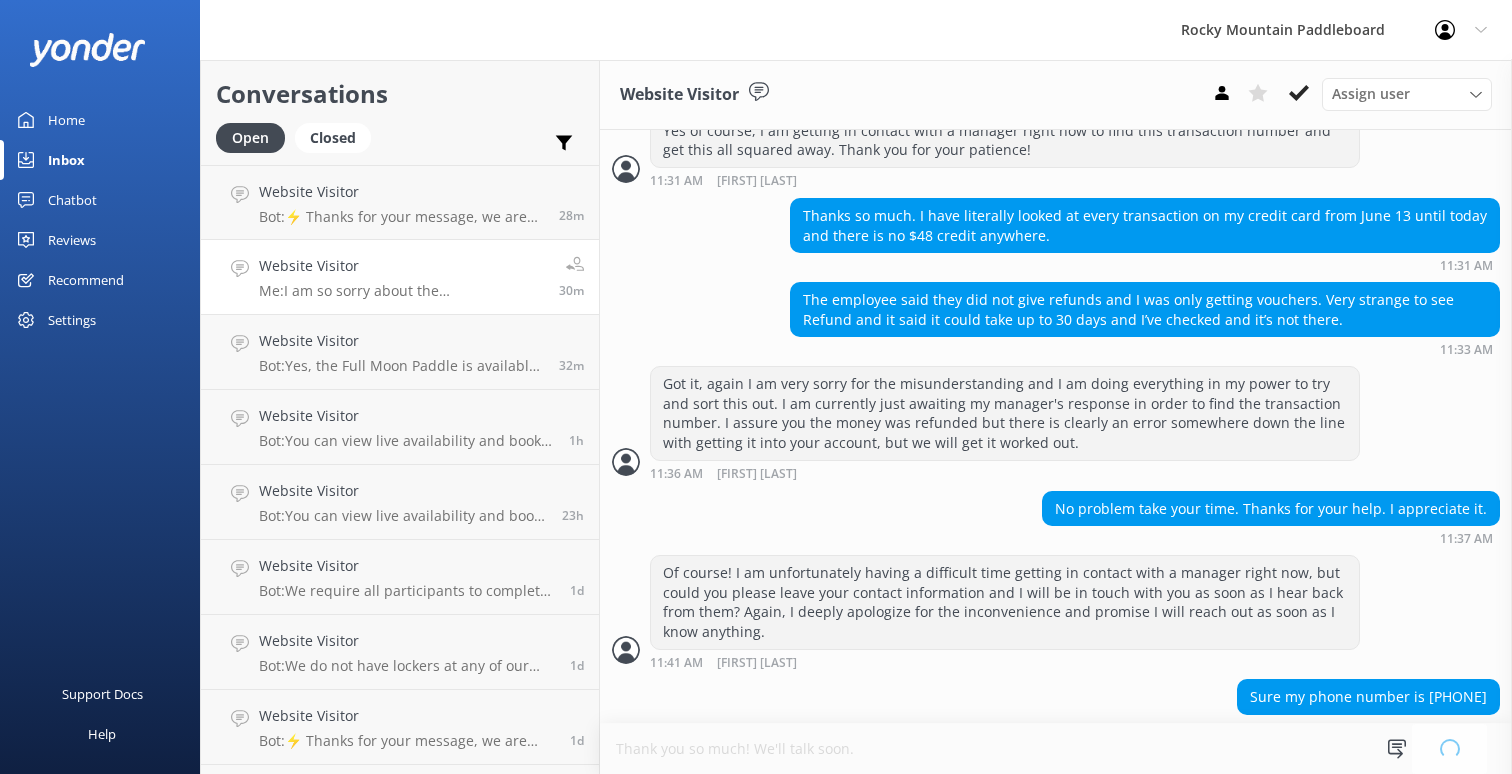 type 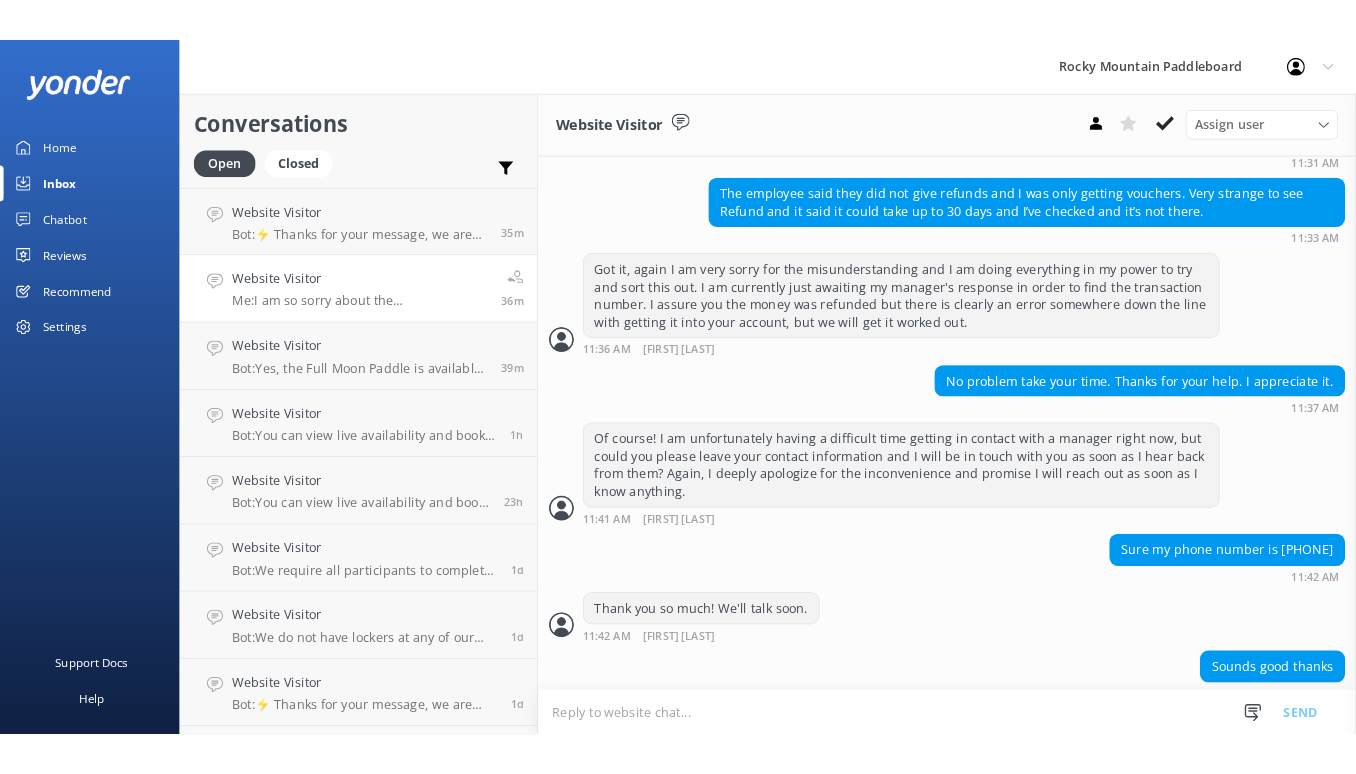 scroll, scrollTop: 2180, scrollLeft: 0, axis: vertical 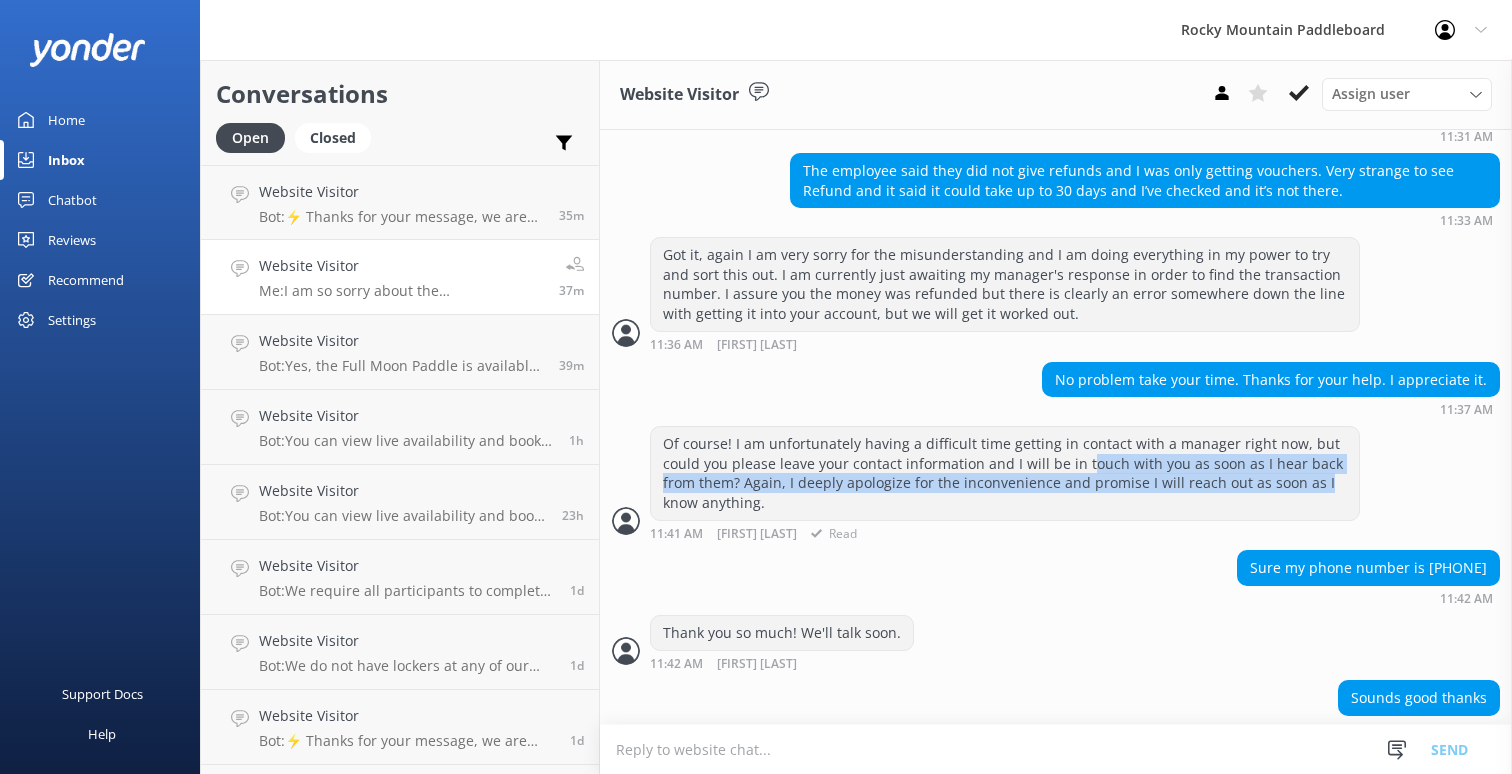 drag, startPoint x: 1506, startPoint y: 457, endPoint x: 1093, endPoint y: 435, distance: 413.58554 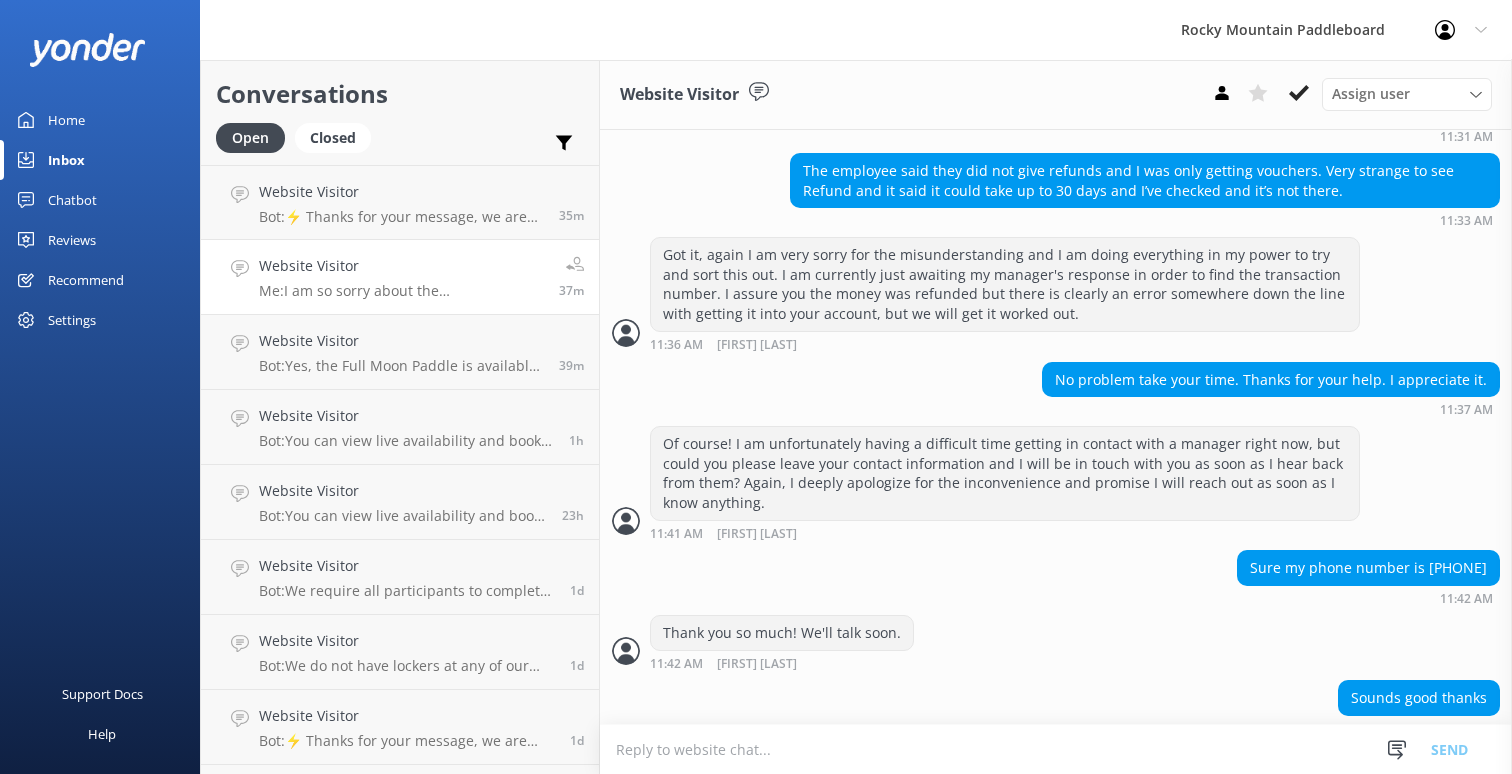 click on "11:37 AM" at bounding box center (1271, 409) 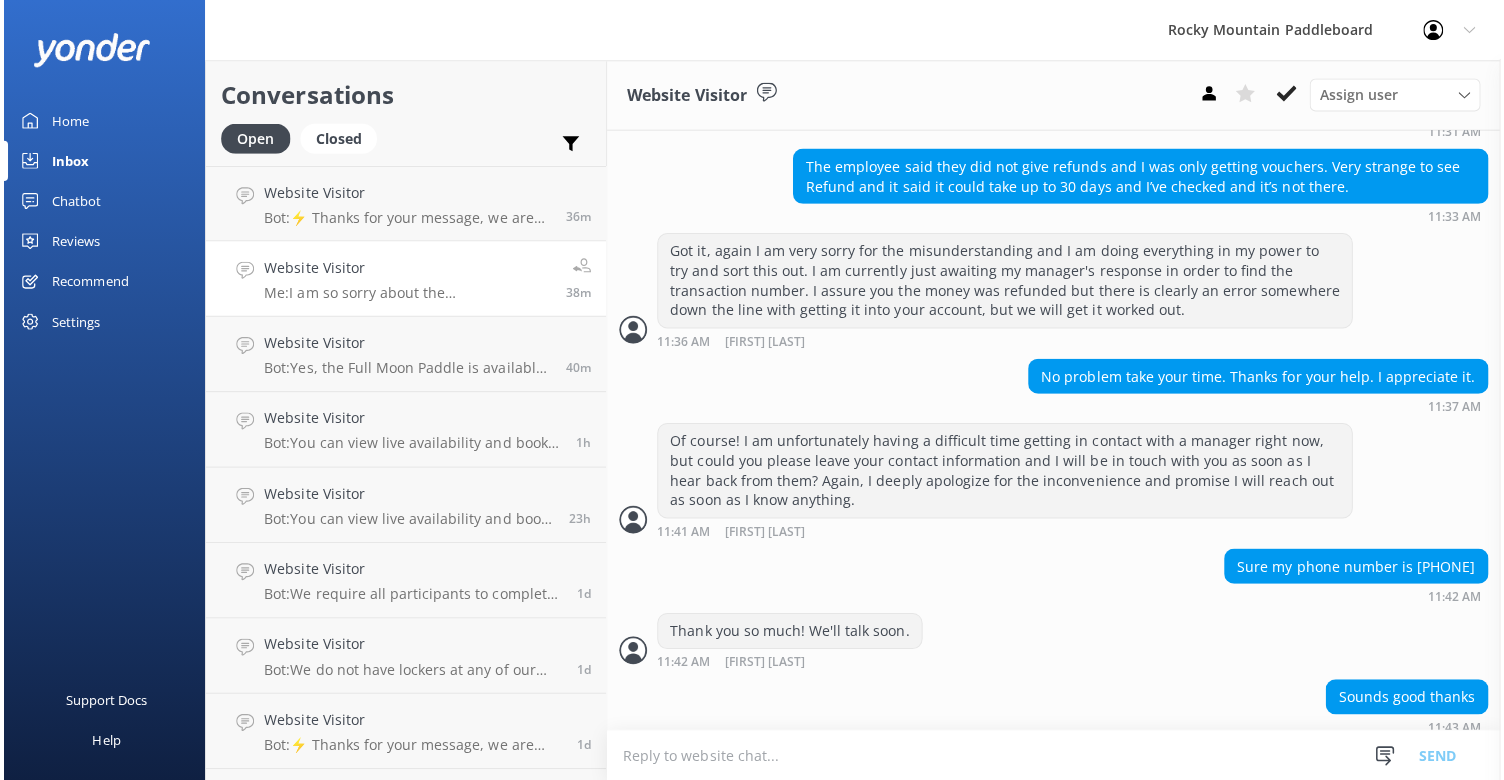 scroll, scrollTop: 2174, scrollLeft: 0, axis: vertical 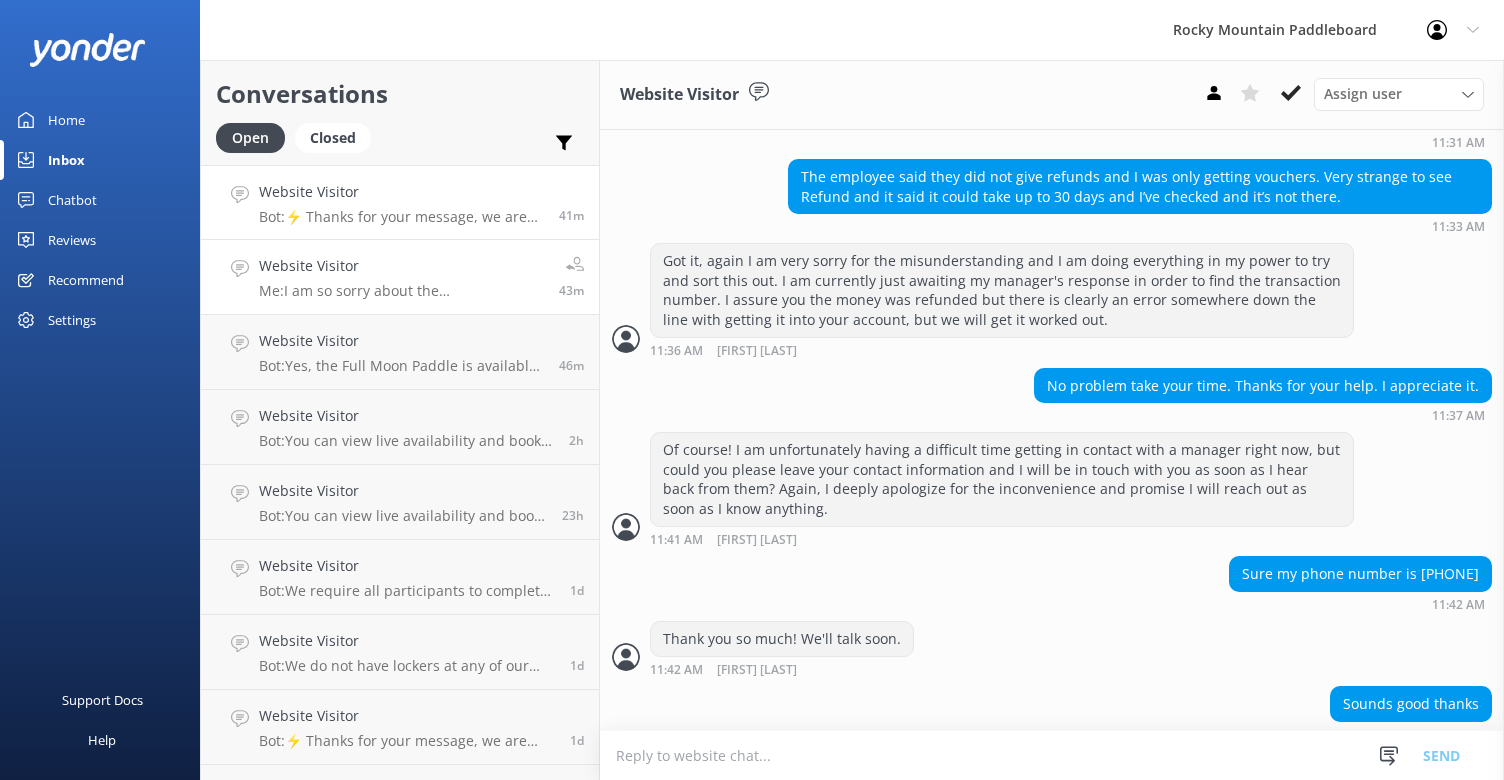 click on "Website Visitor Bot:  ⚡ Thanks for your message, we are having a hard time answering that. You're also welcome to keep messaging and our automated FAQ bot might be able to help. Or you can contact us via our email: [EMAIL]" at bounding box center (401, 202) 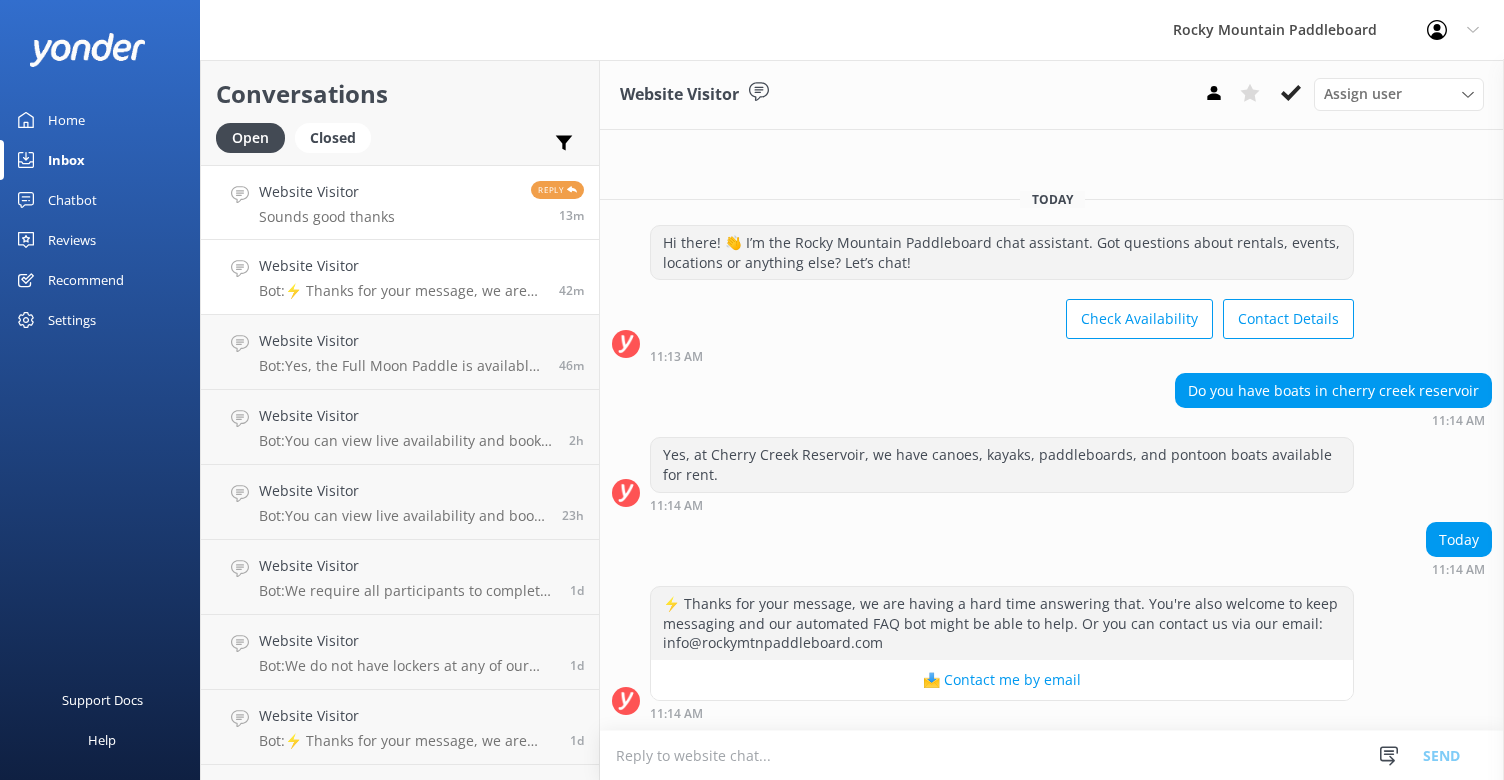 click on "Website Visitor Sounds good thanks Reply 13m" at bounding box center (400, 202) 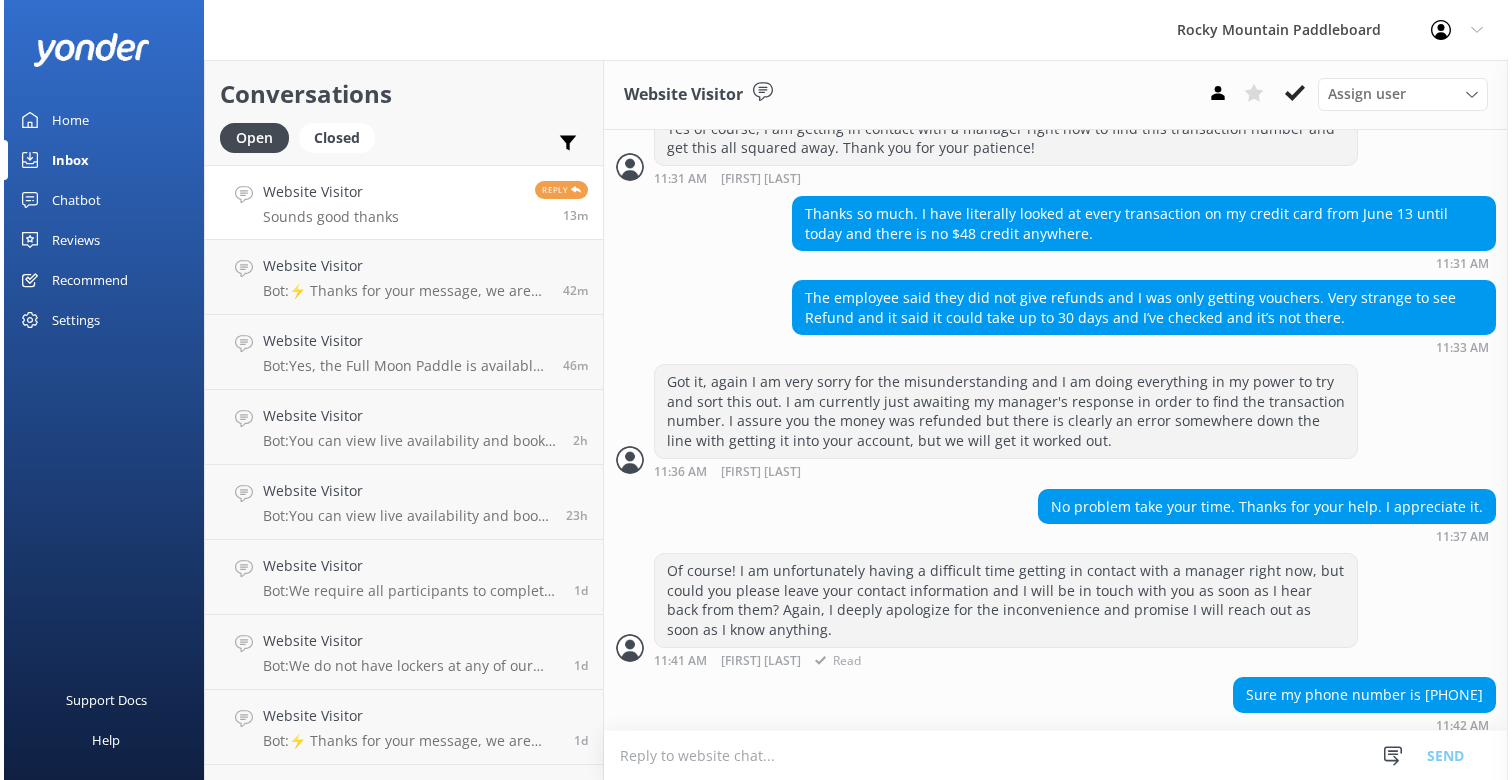 scroll, scrollTop: 2174, scrollLeft: 0, axis: vertical 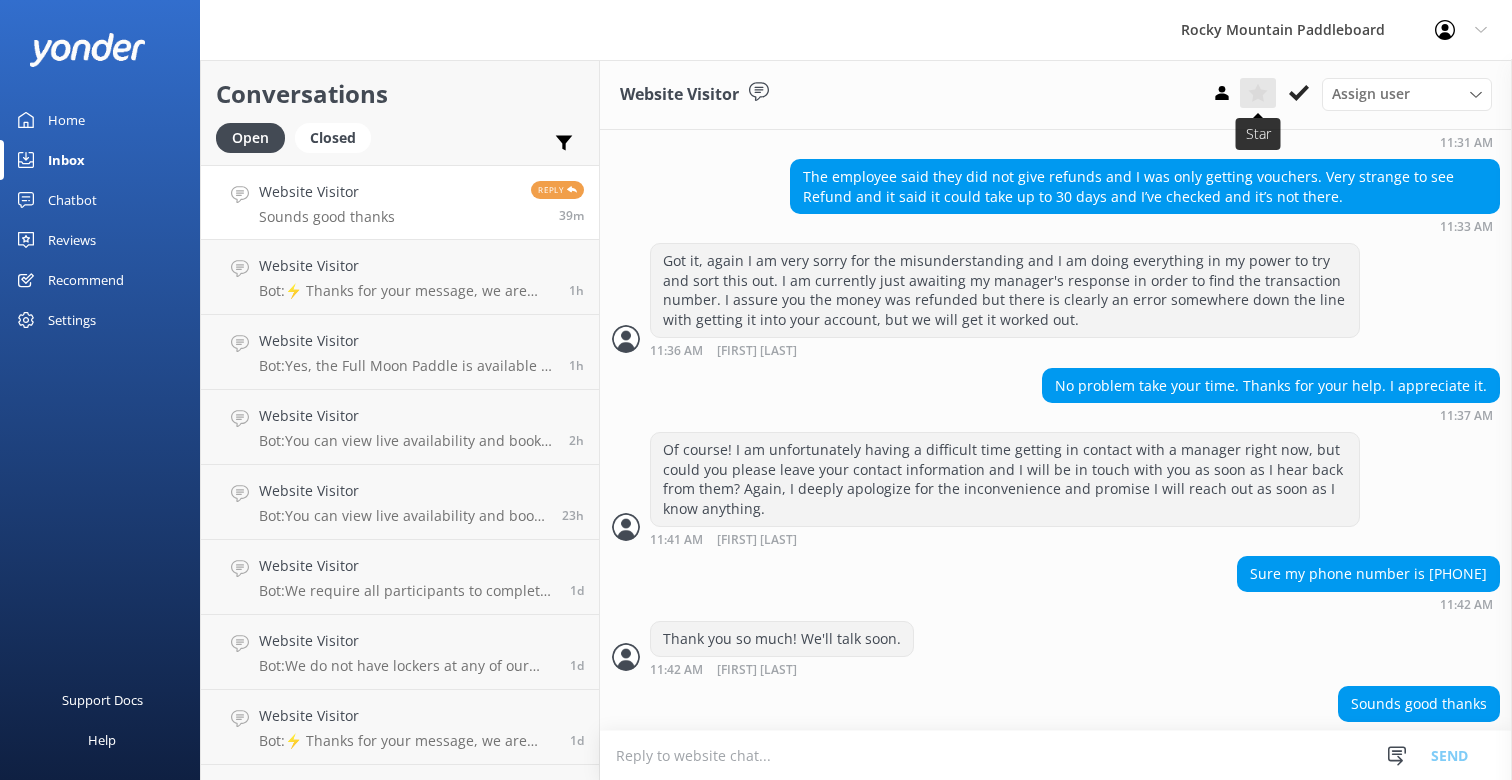 click 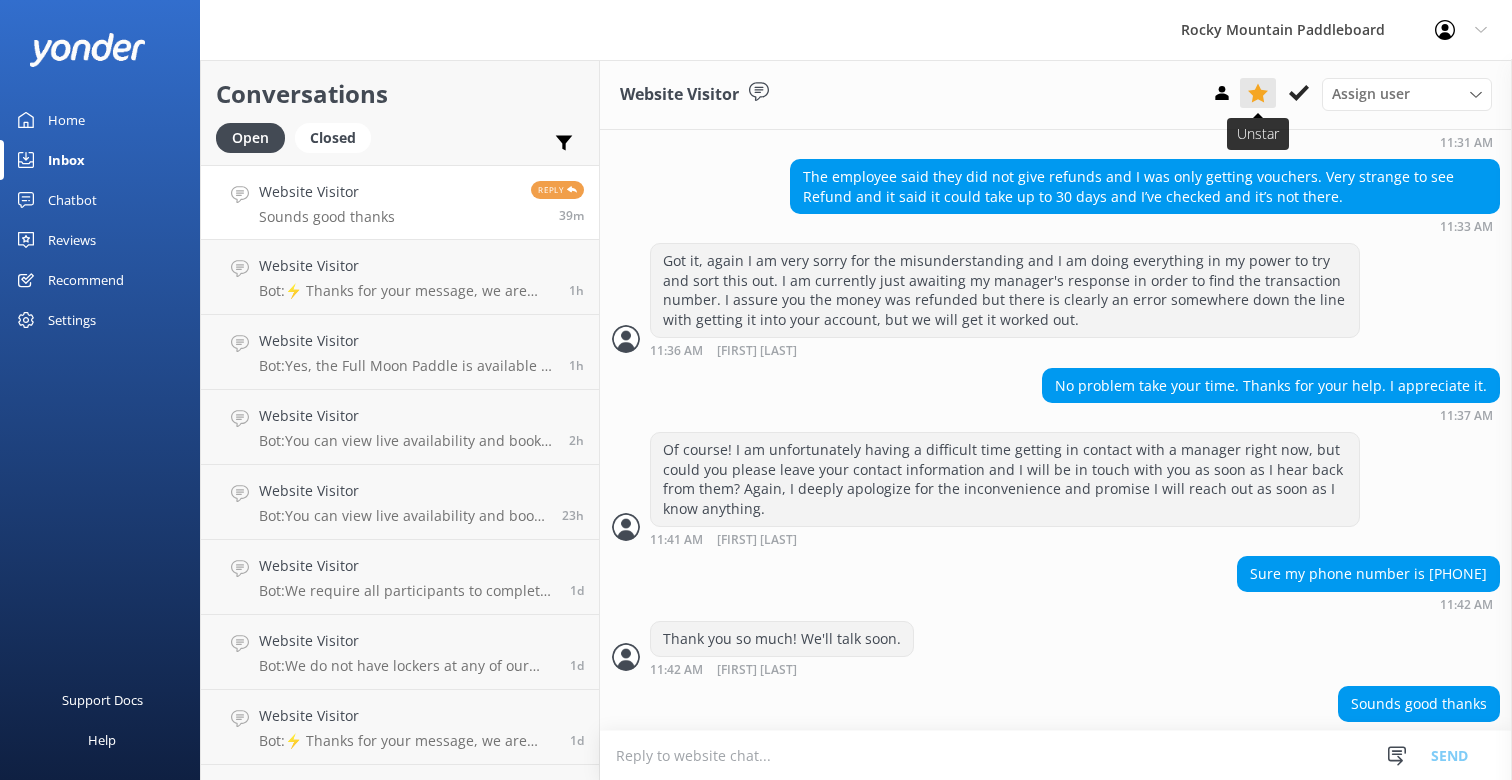 click at bounding box center (1258, 93) 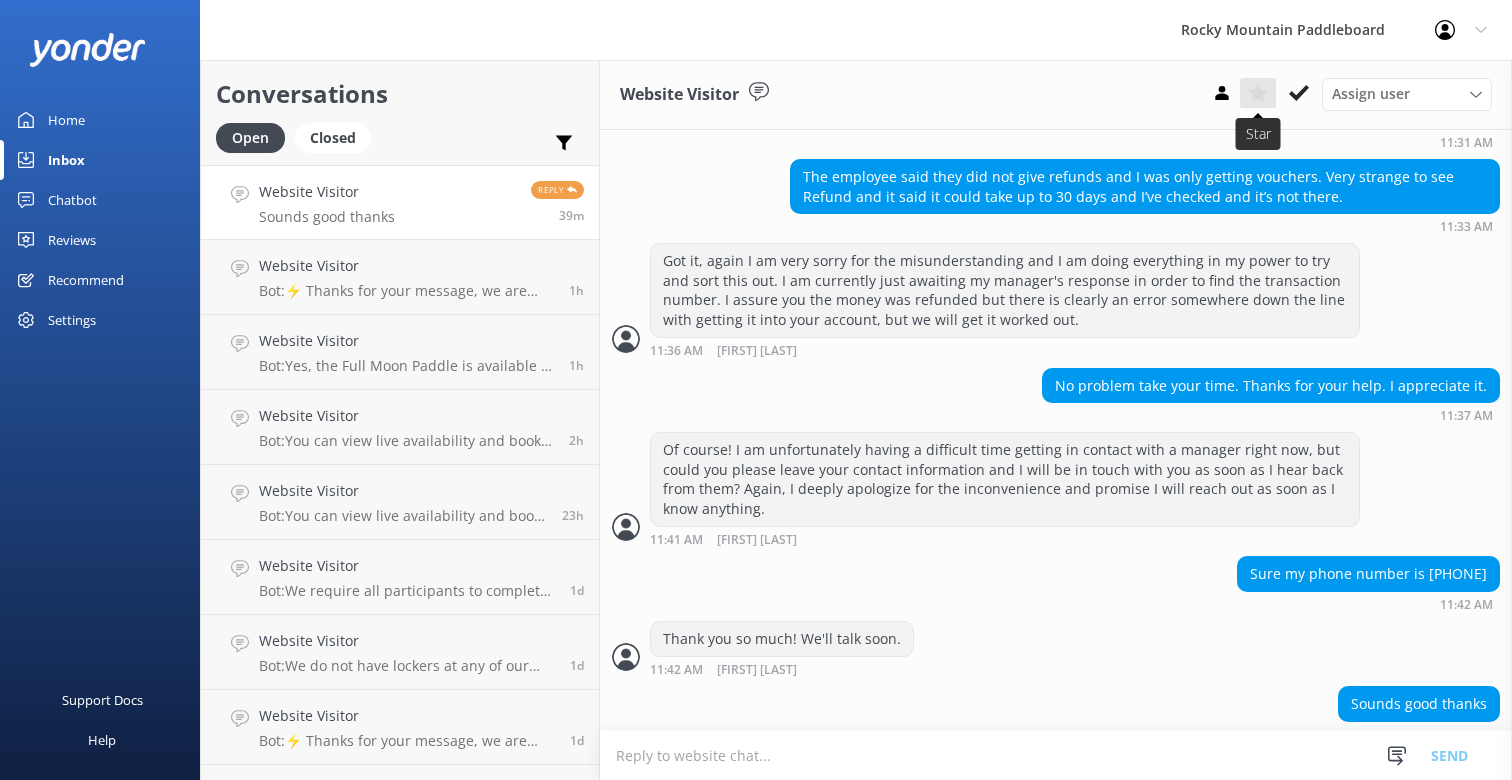 click 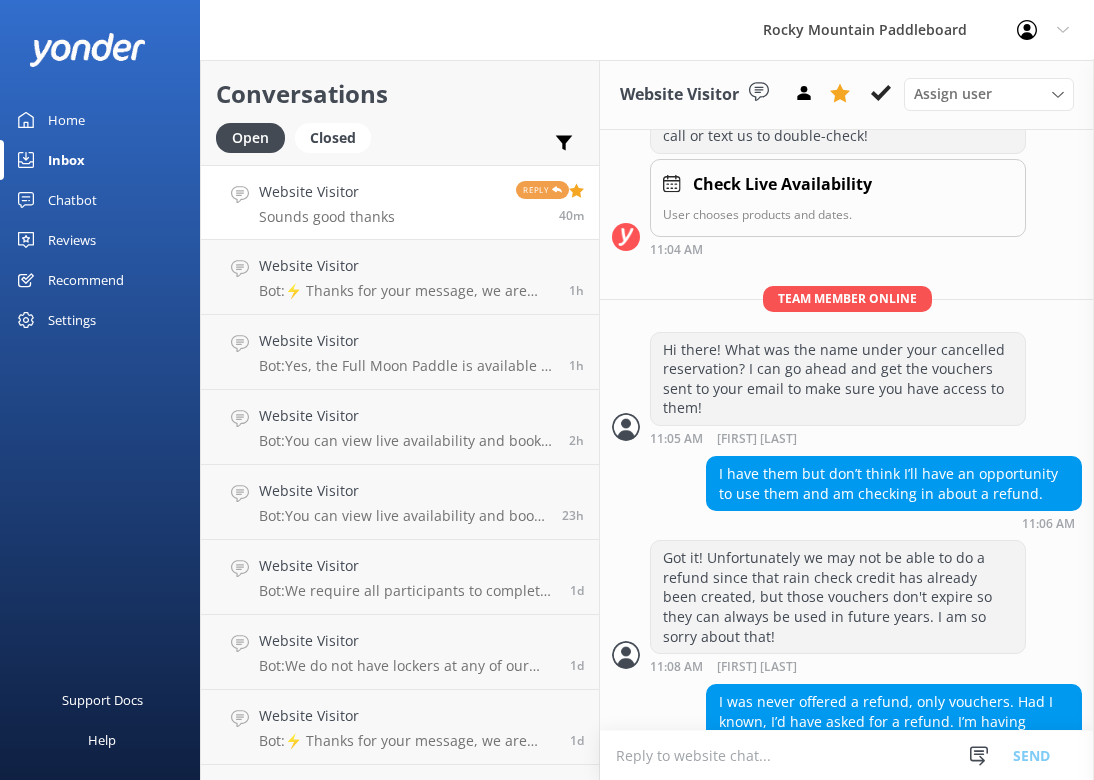 scroll, scrollTop: 0, scrollLeft: 0, axis: both 